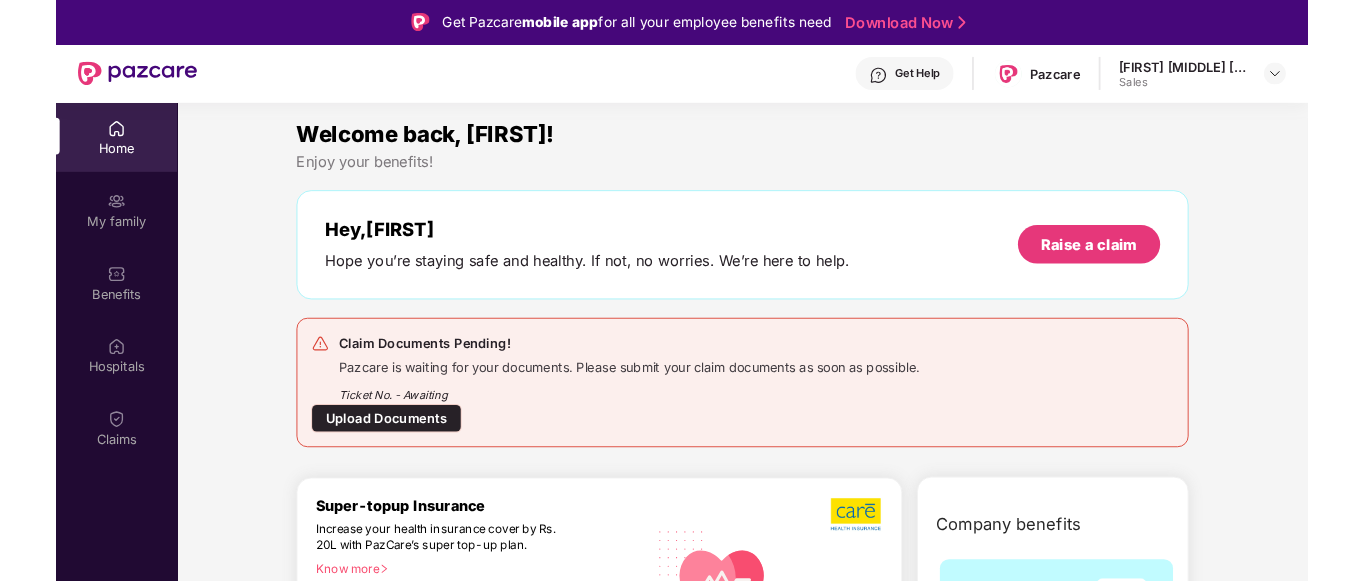 scroll, scrollTop: 0, scrollLeft: 0, axis: both 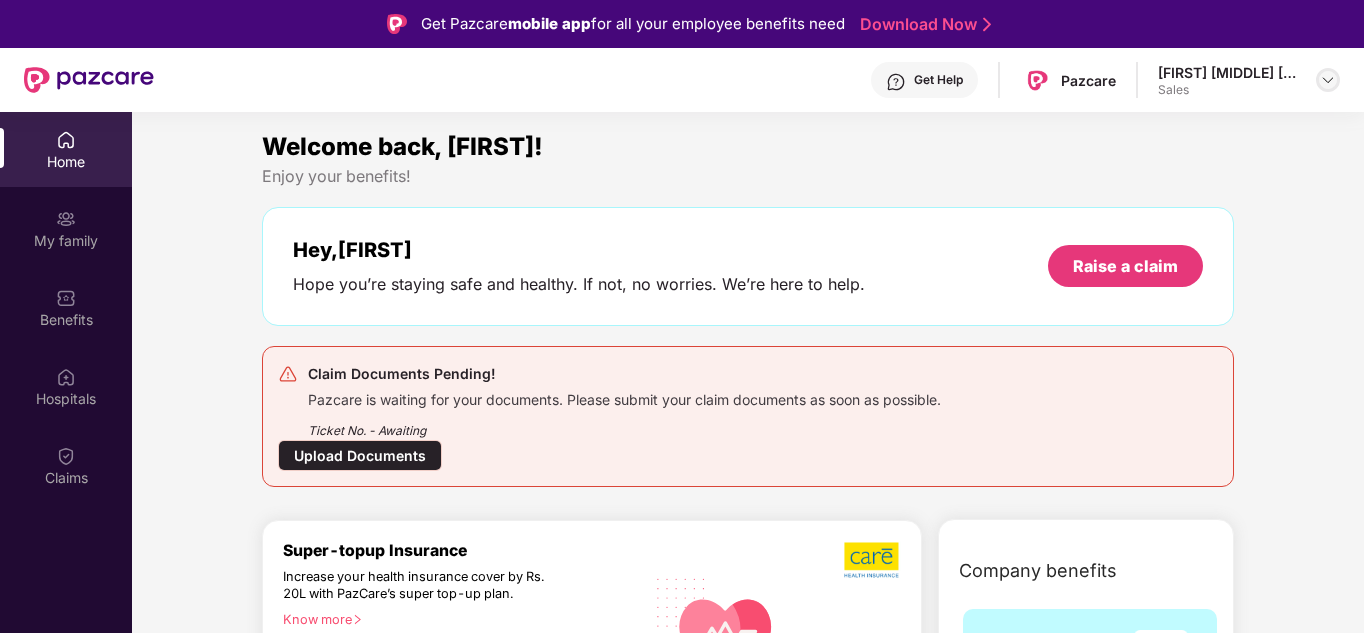 click at bounding box center (1328, 80) 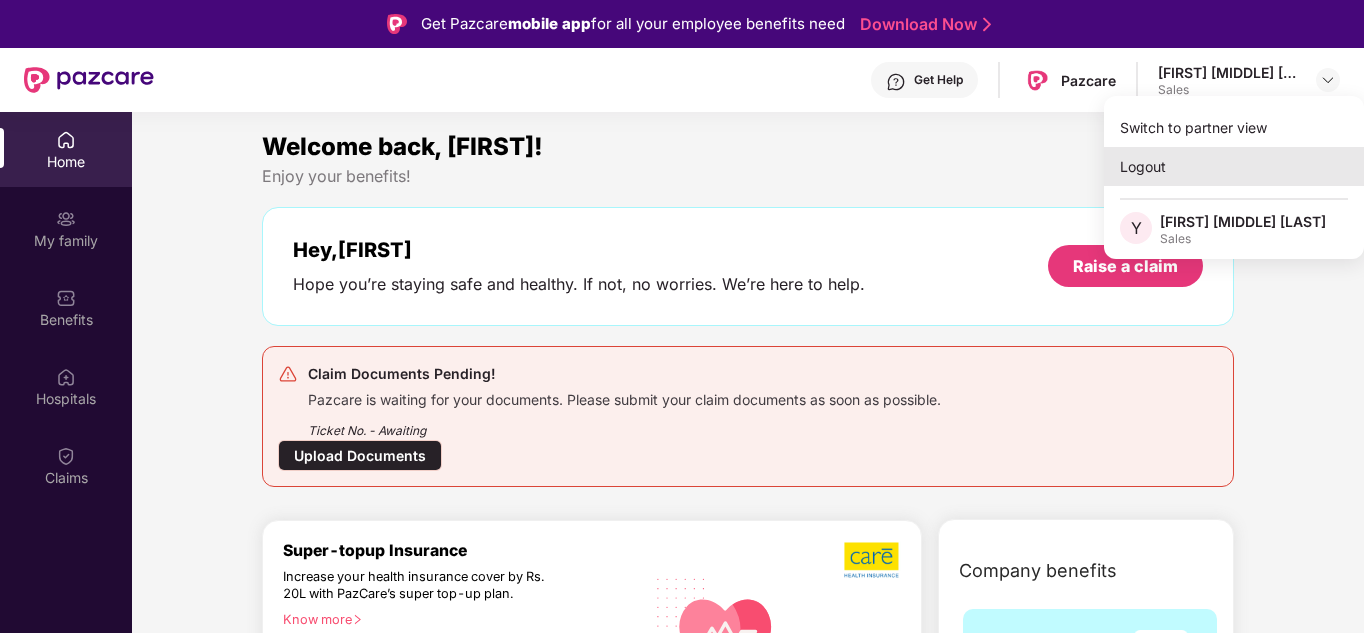 click on "Logout" at bounding box center (1234, 166) 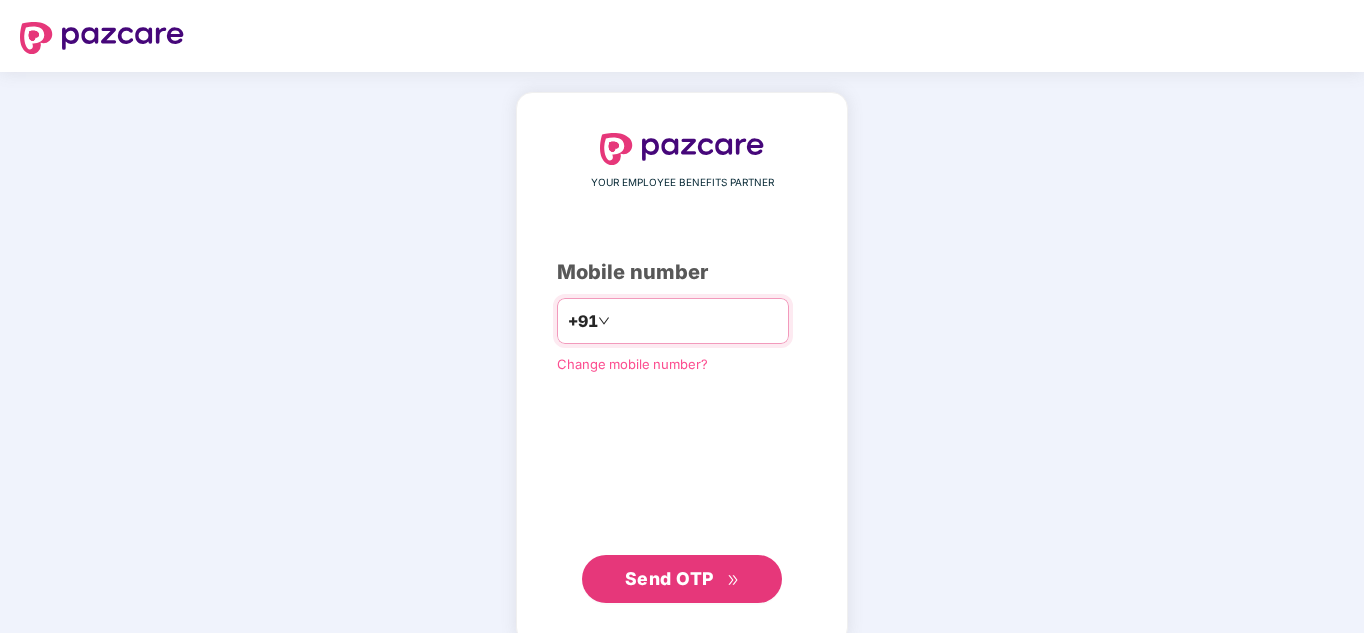 paste on "**********" 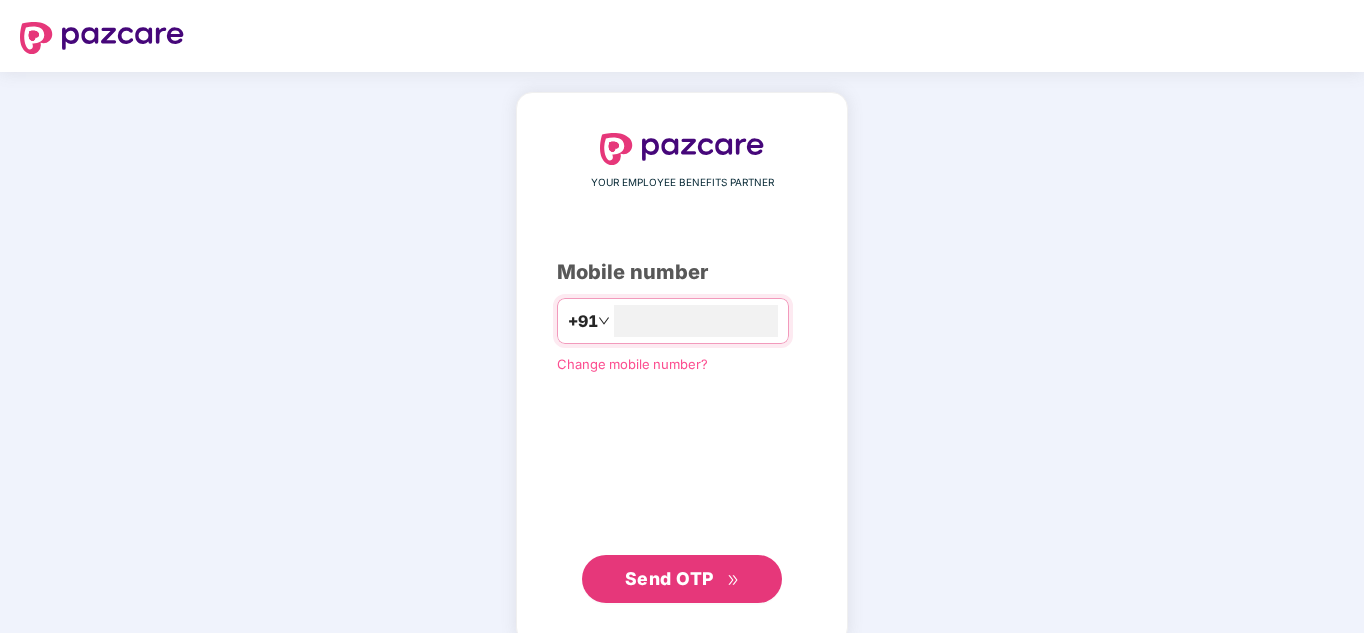 click on "Send OTP" at bounding box center (669, 578) 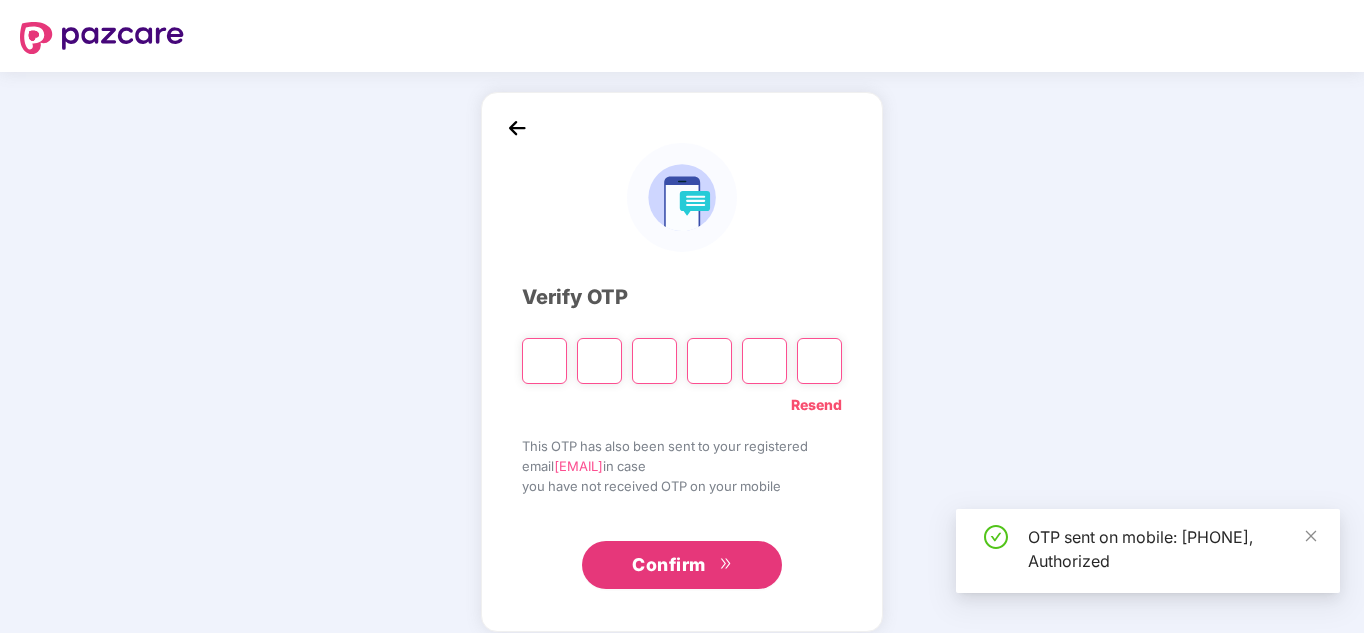 type on "*" 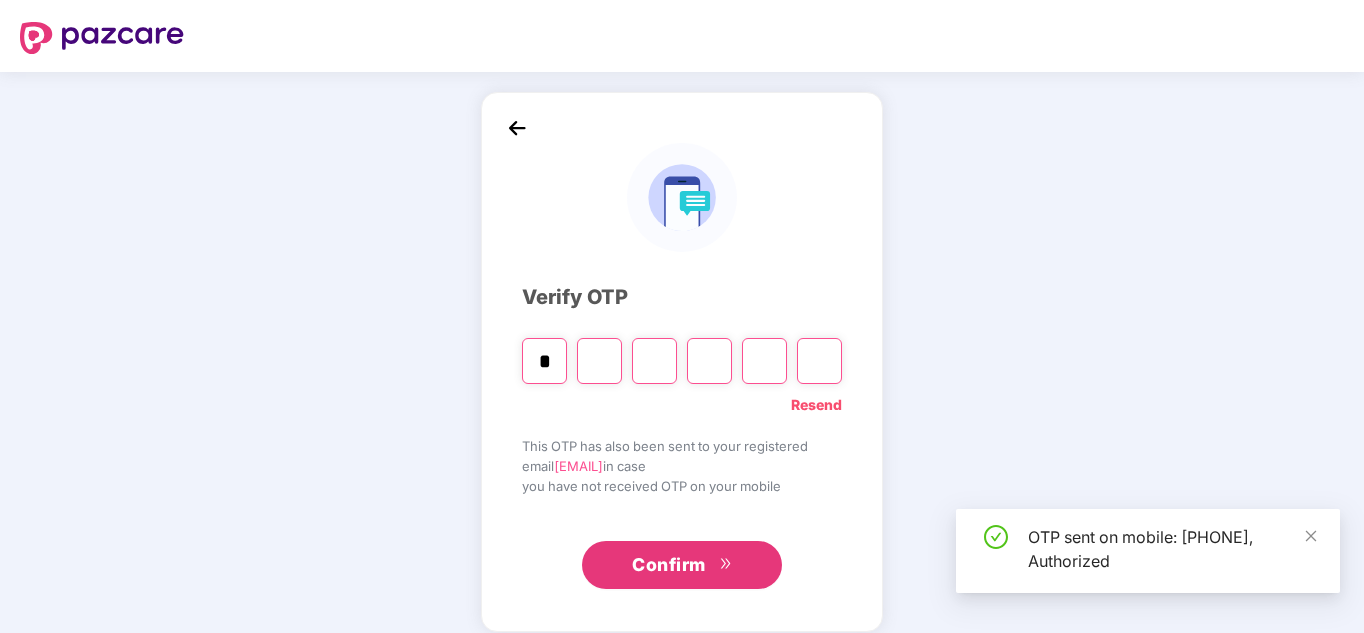 type on "*" 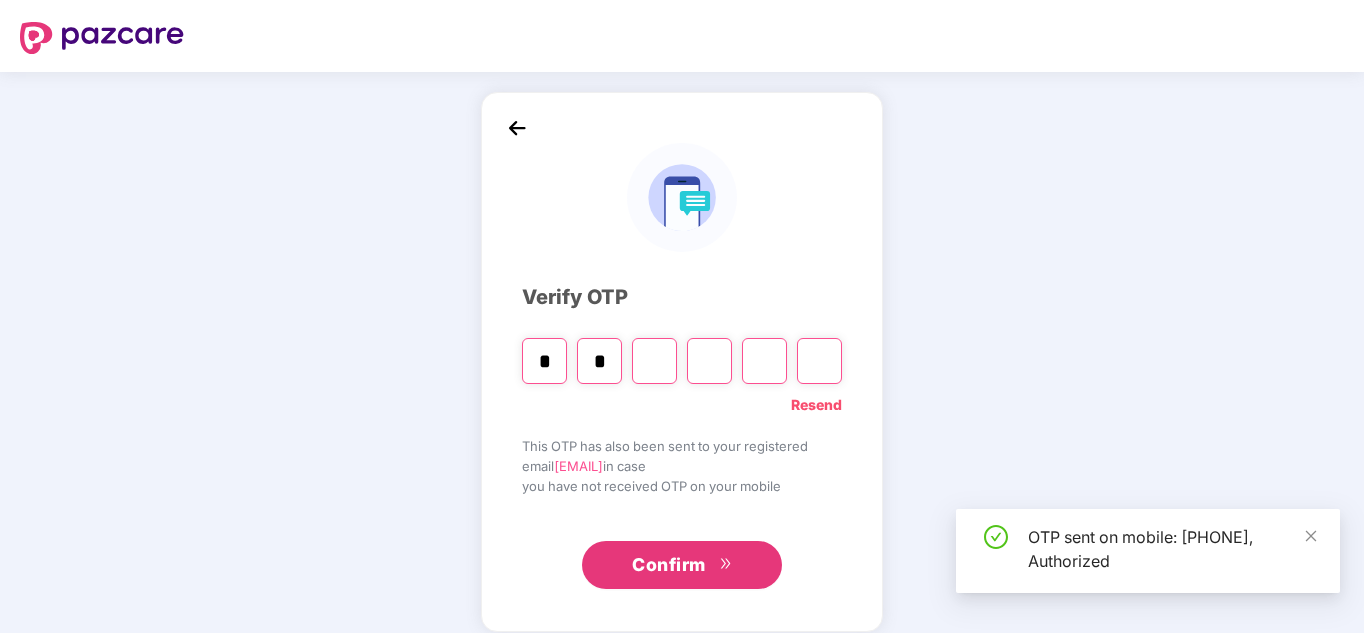 type on "*" 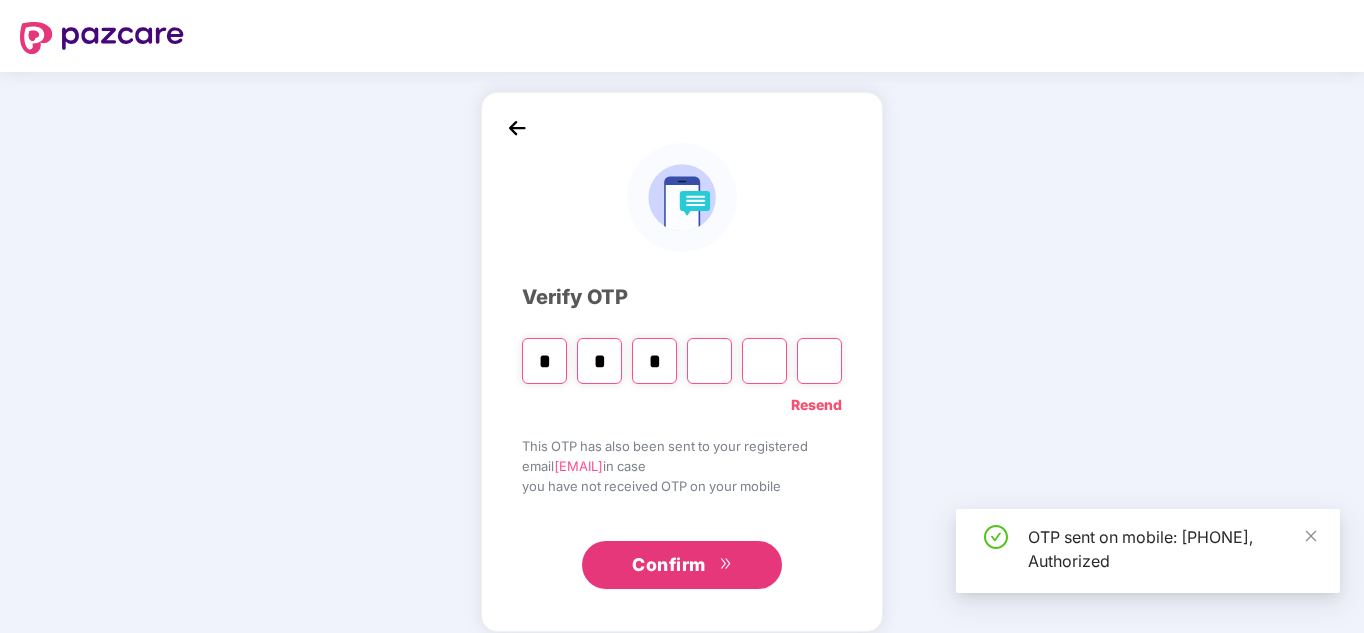 type on "*" 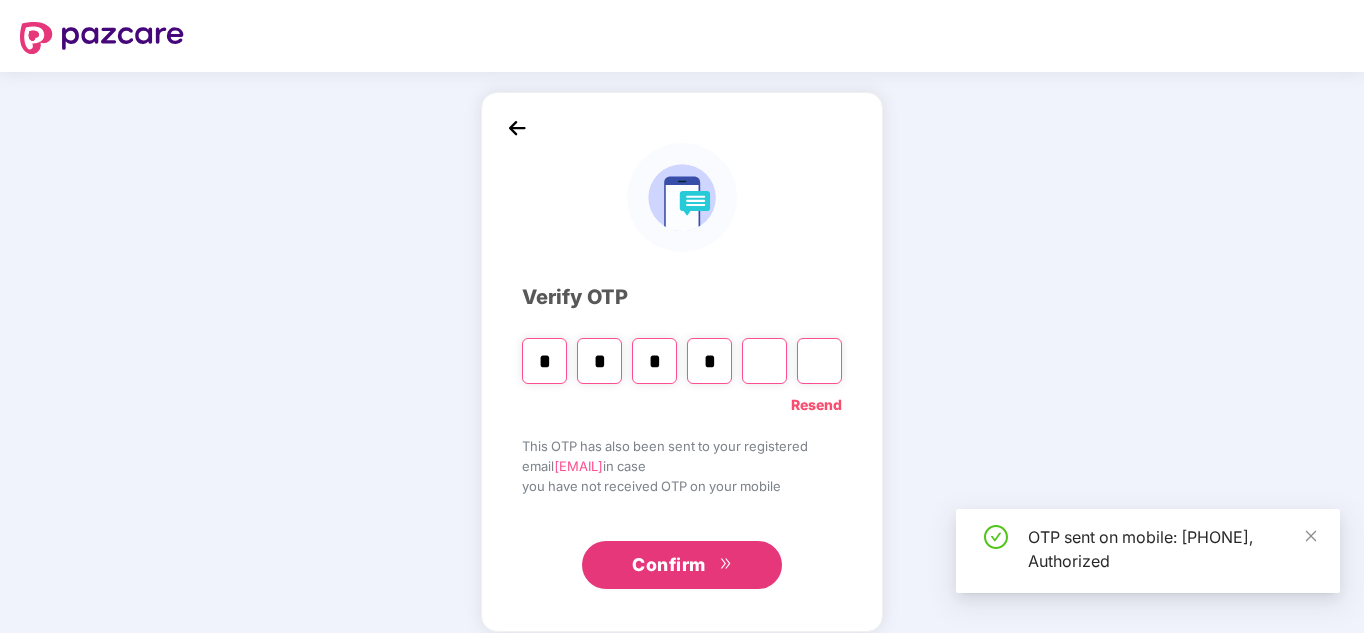 type on "*" 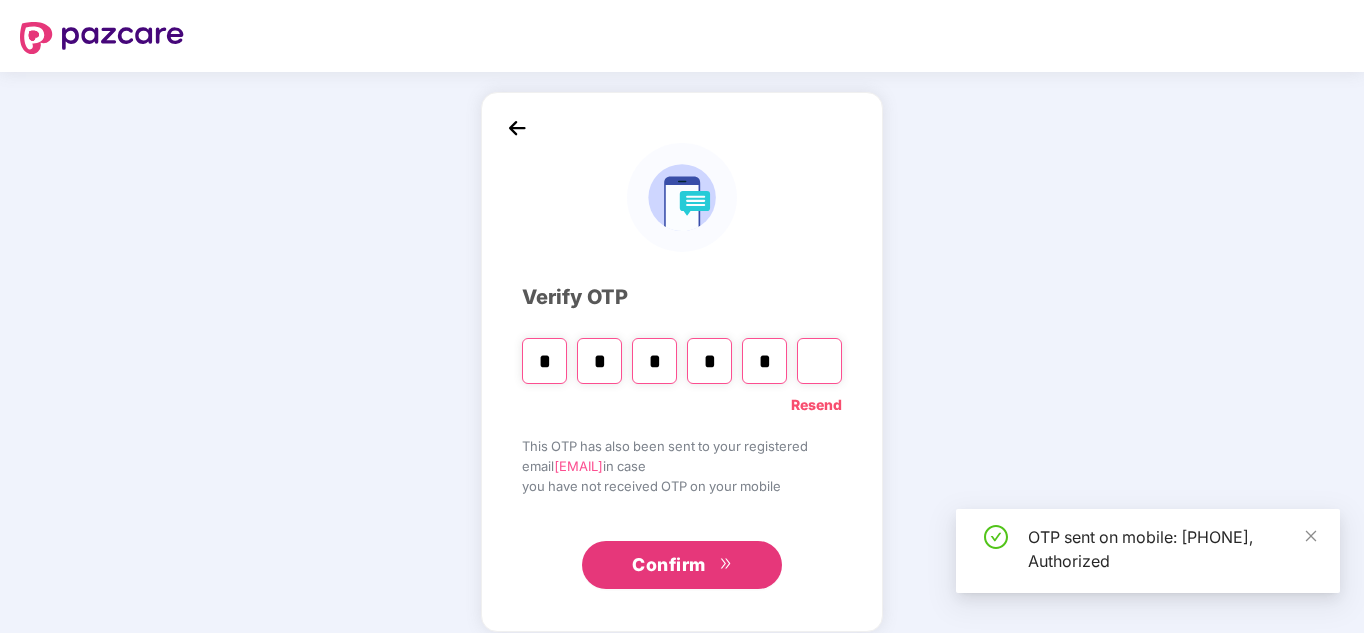 type on "*" 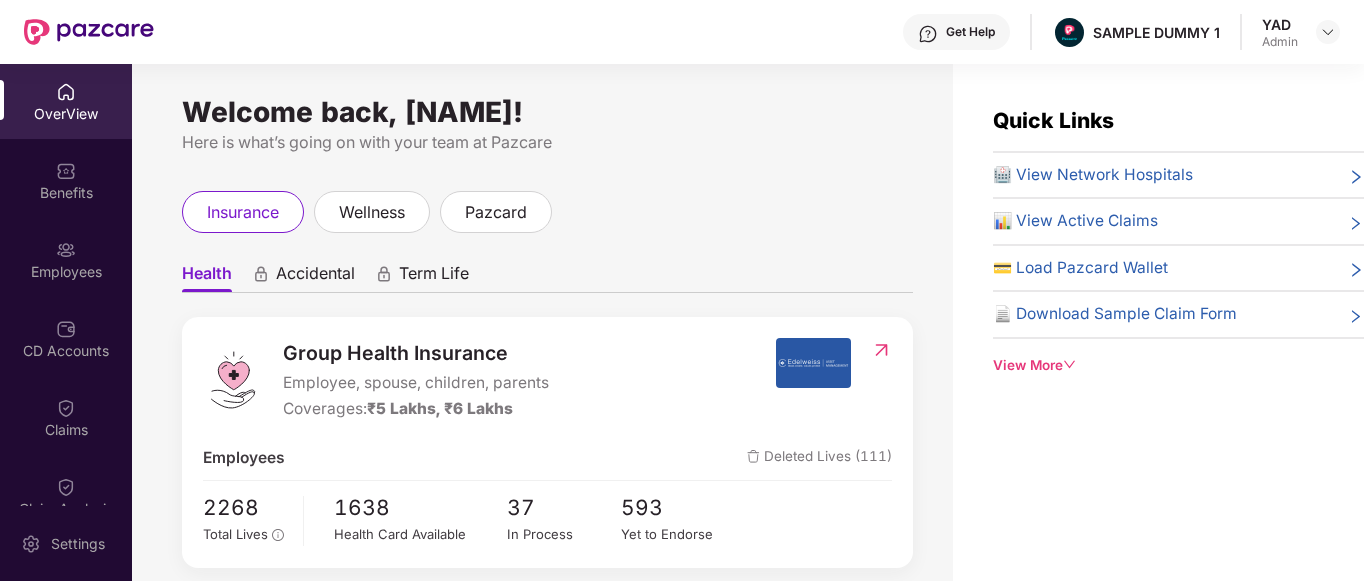 scroll, scrollTop: 1, scrollLeft: 0, axis: vertical 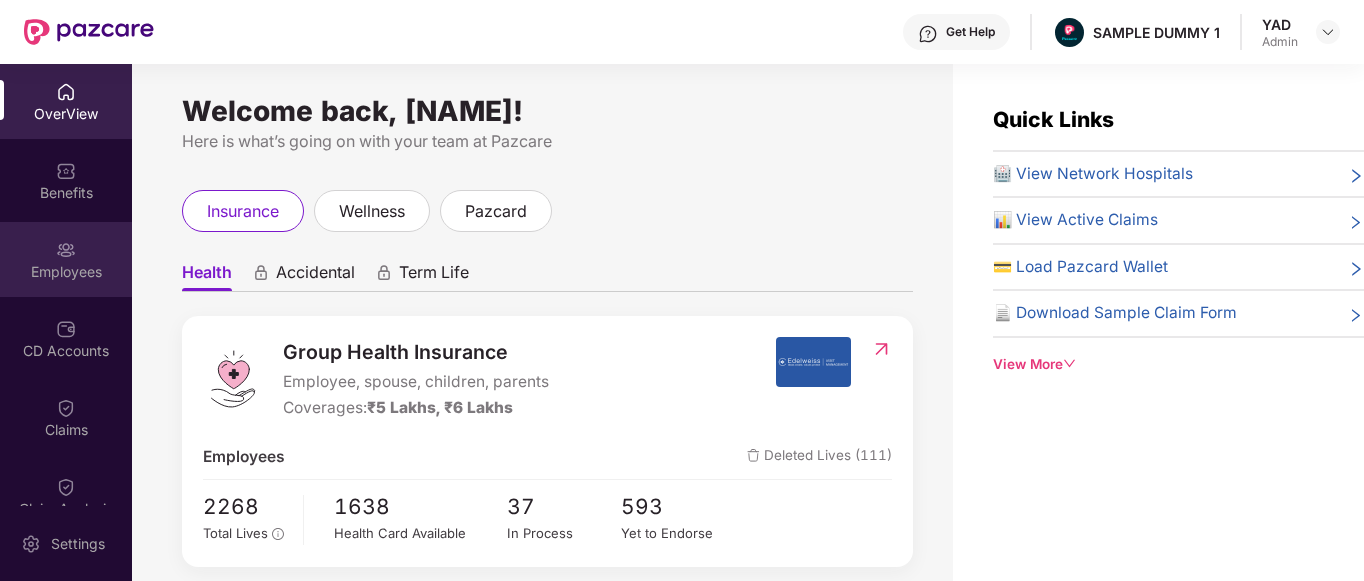 click on "Employees" at bounding box center (66, 272) 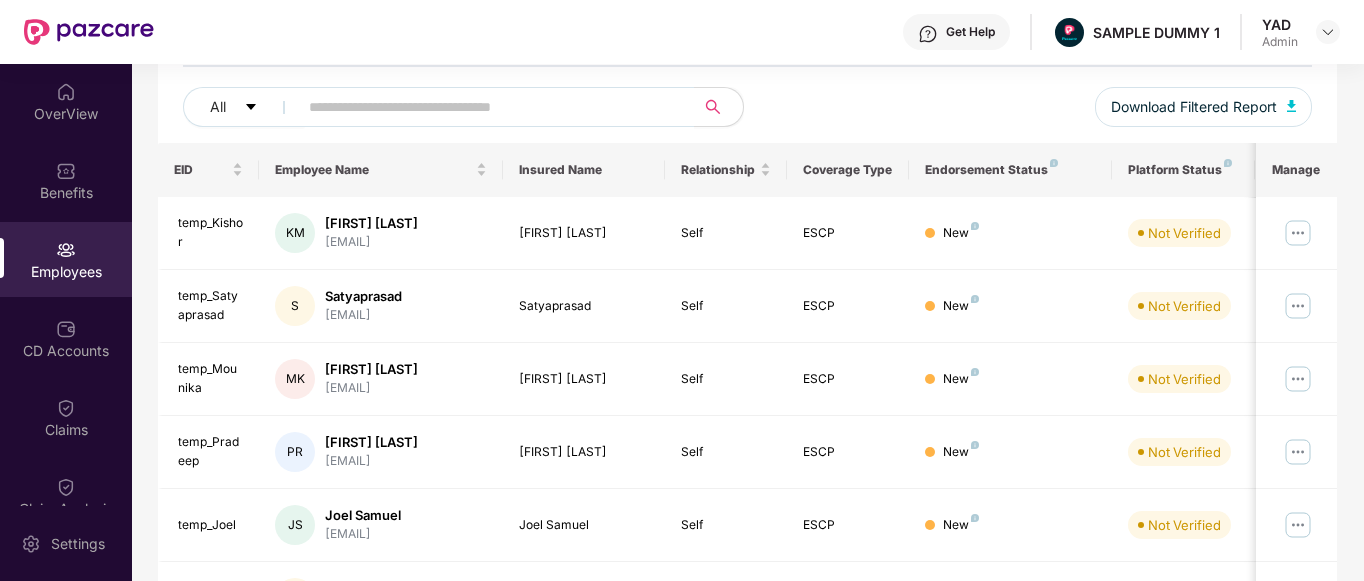 scroll, scrollTop: 0, scrollLeft: 0, axis: both 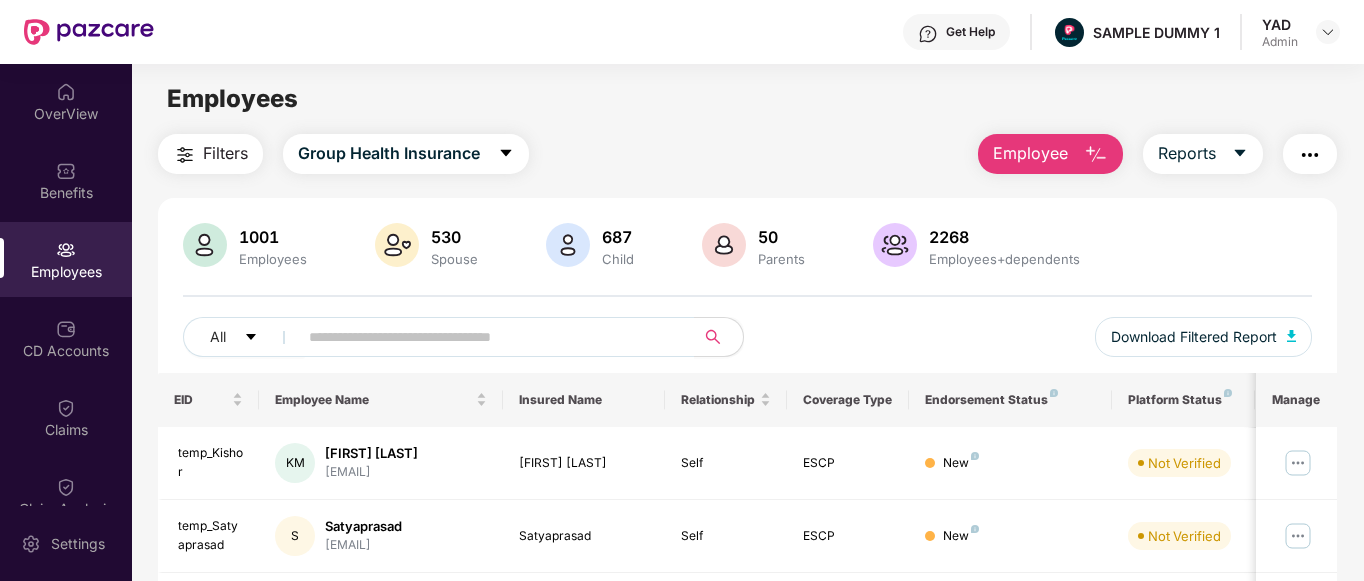 click at bounding box center [1310, 155] 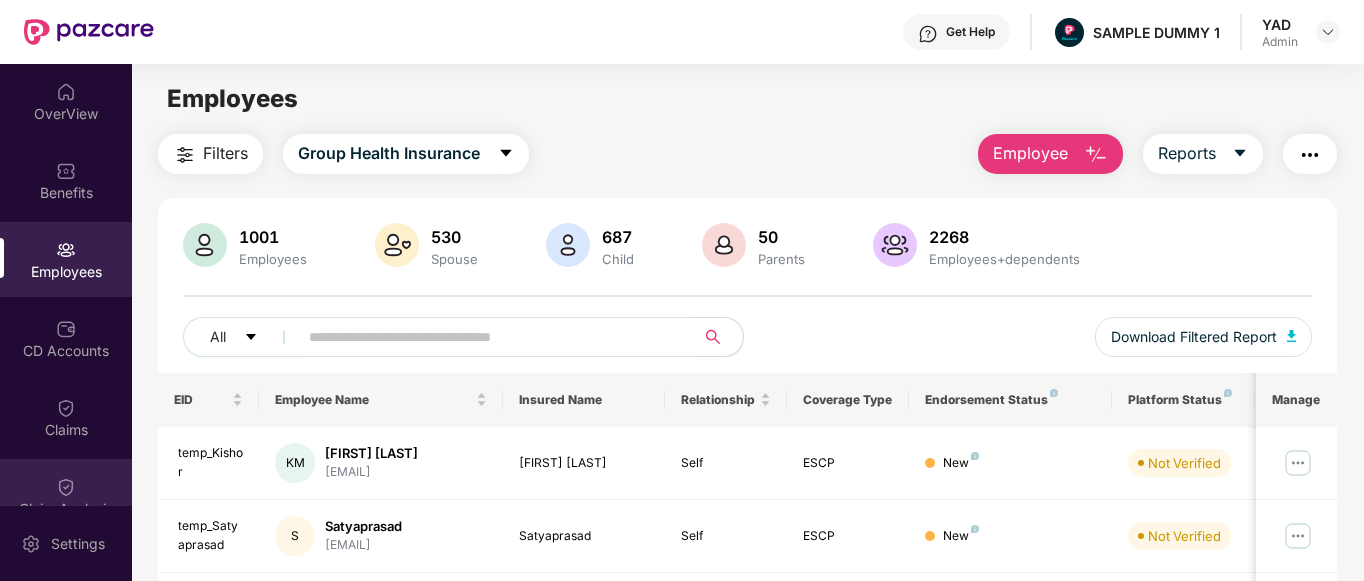 scroll, scrollTop: 347, scrollLeft: 0, axis: vertical 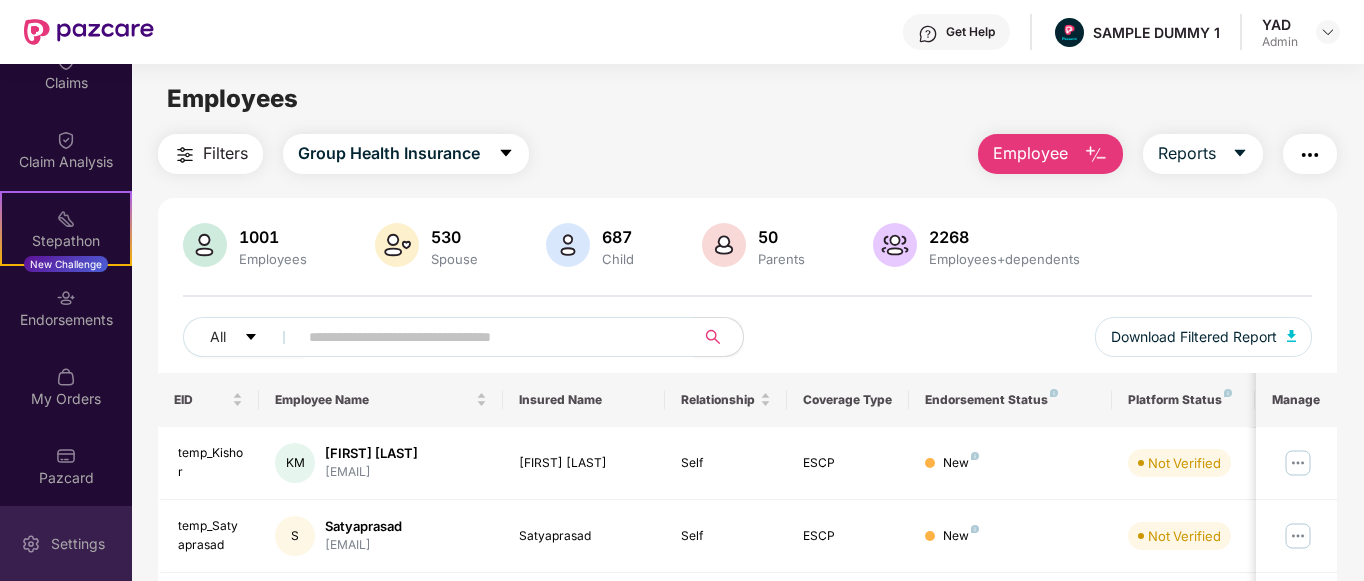 click at bounding box center [31, 544] 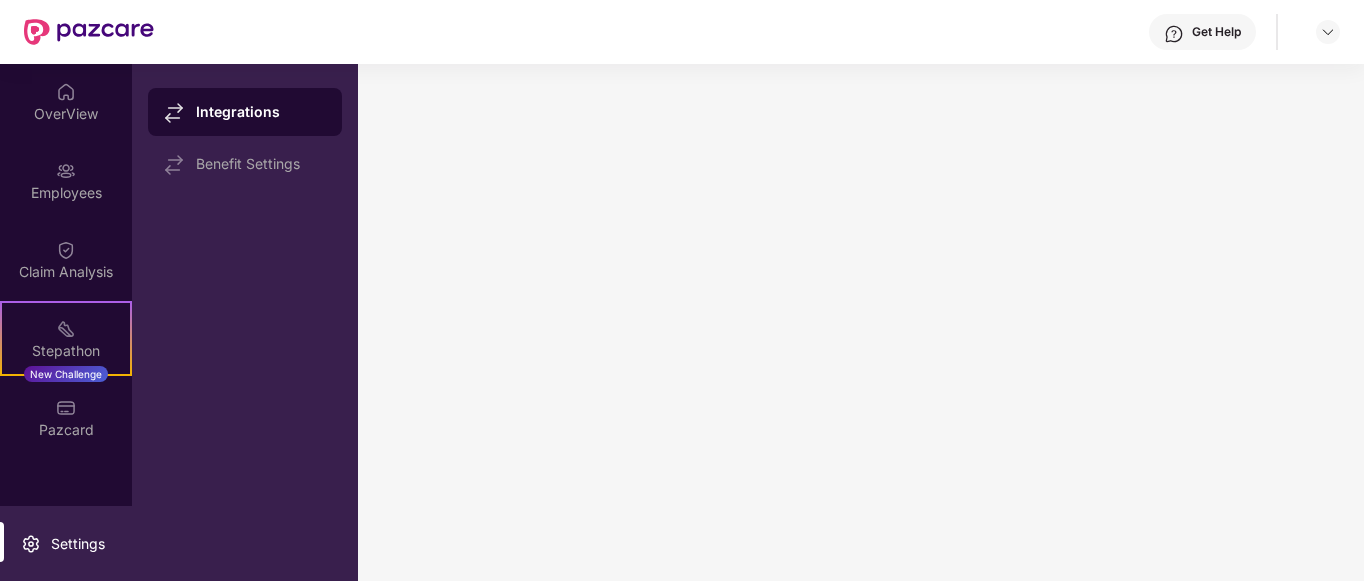 scroll, scrollTop: 0, scrollLeft: 0, axis: both 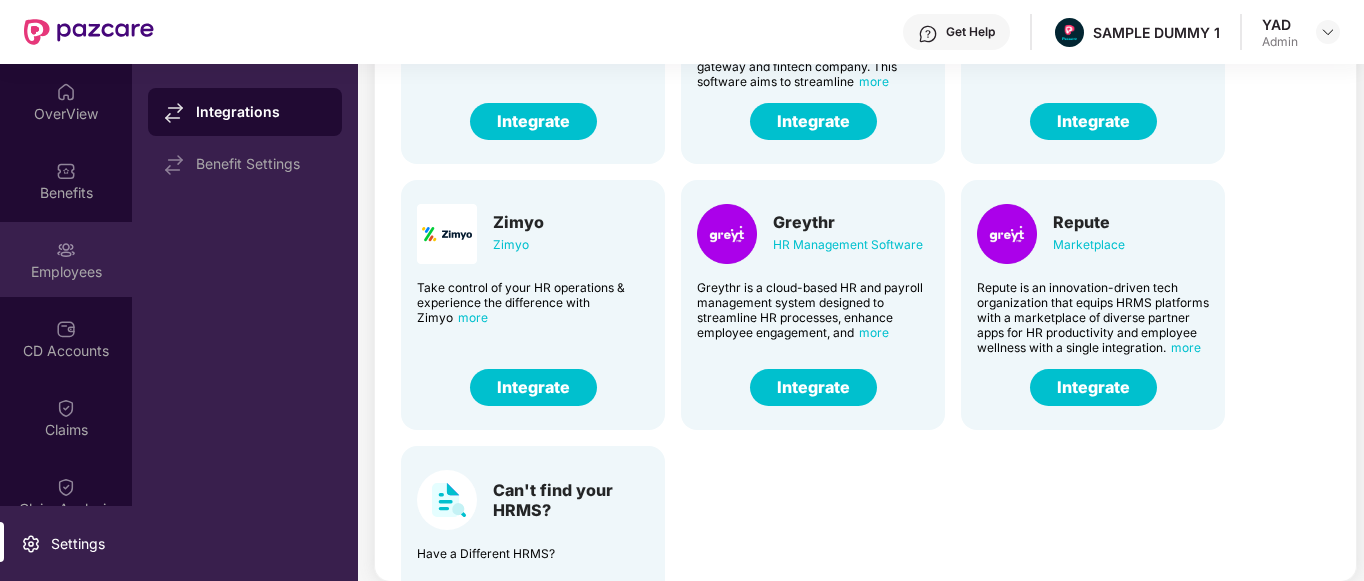 click on "Employees" at bounding box center [66, 259] 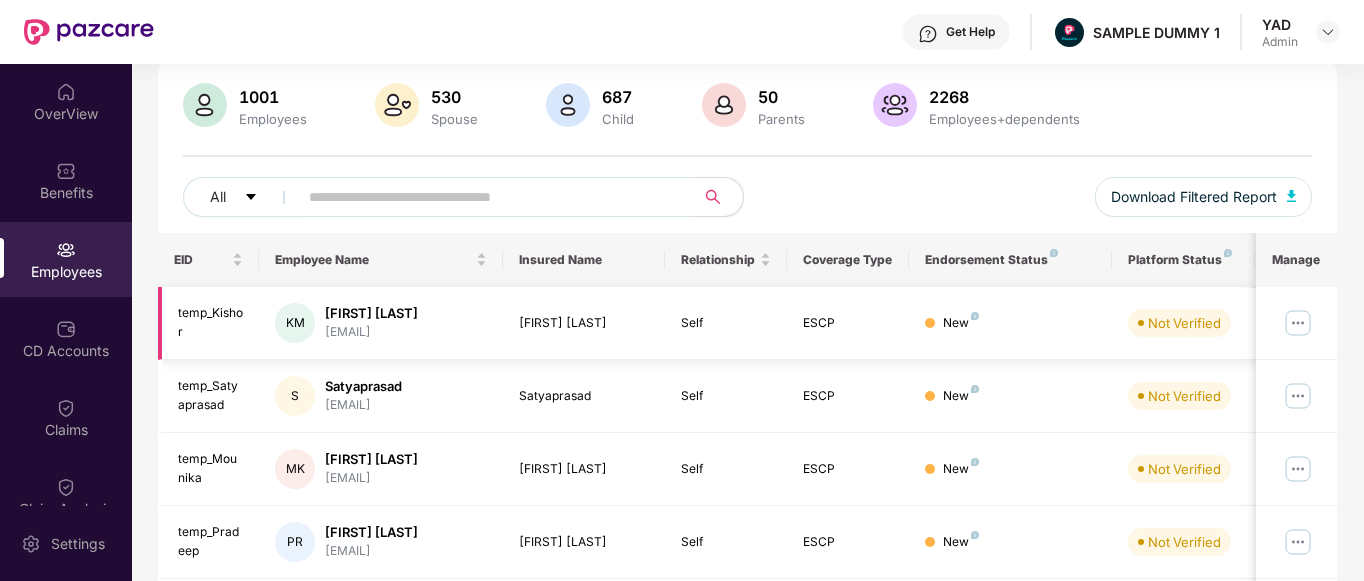 scroll, scrollTop: 0, scrollLeft: 0, axis: both 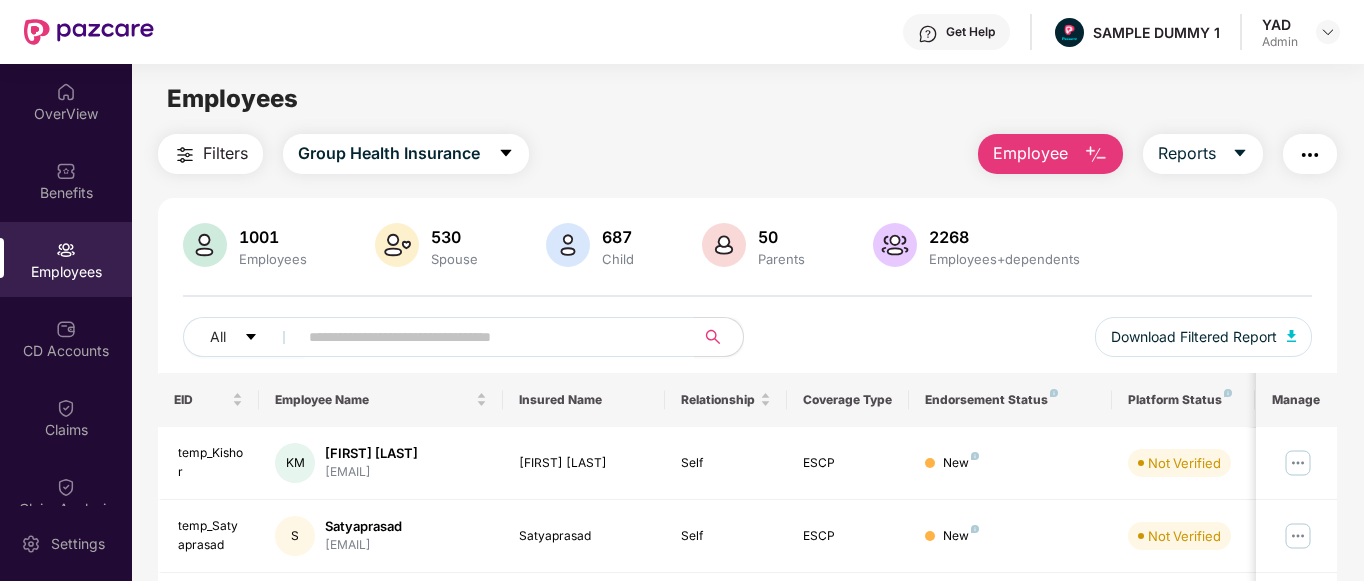 click on "Employee" at bounding box center (1050, 154) 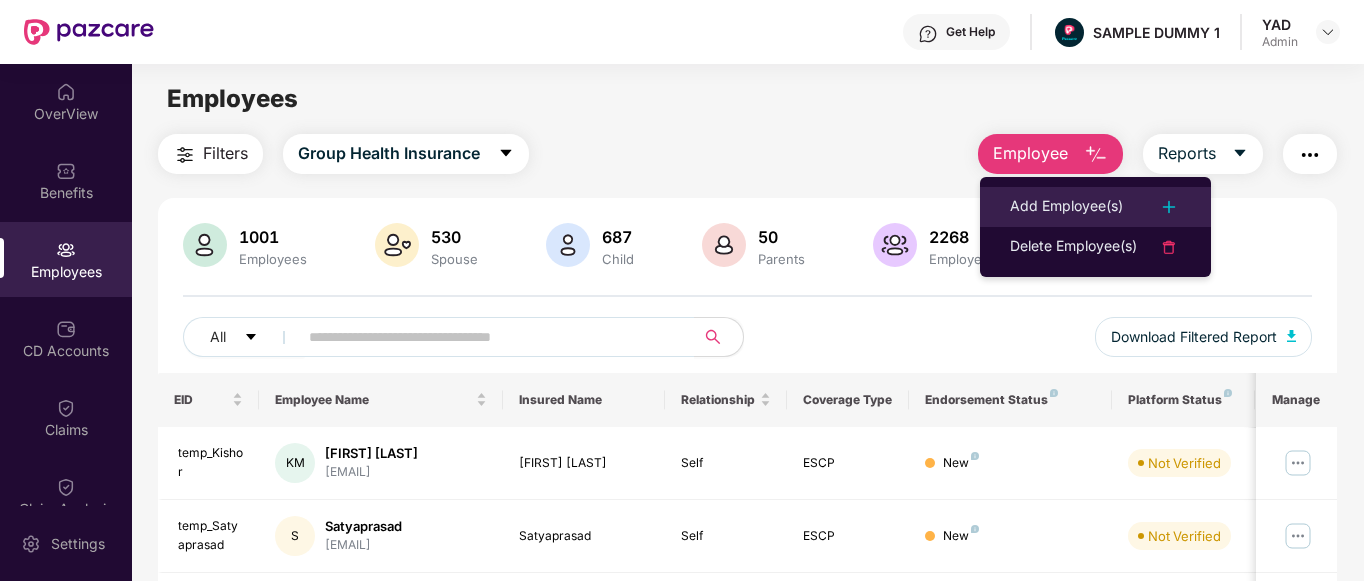 click on "Add Employee(s)" at bounding box center [1066, 207] 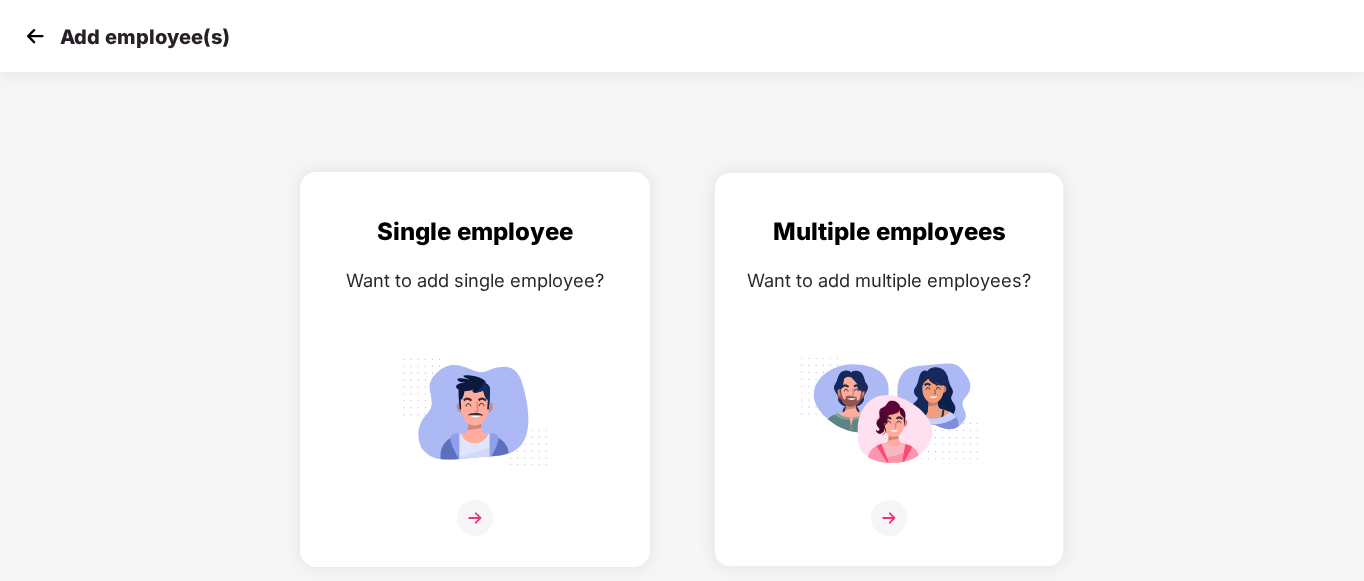 click on "Single employee Want to add single employee?" at bounding box center [475, 387] 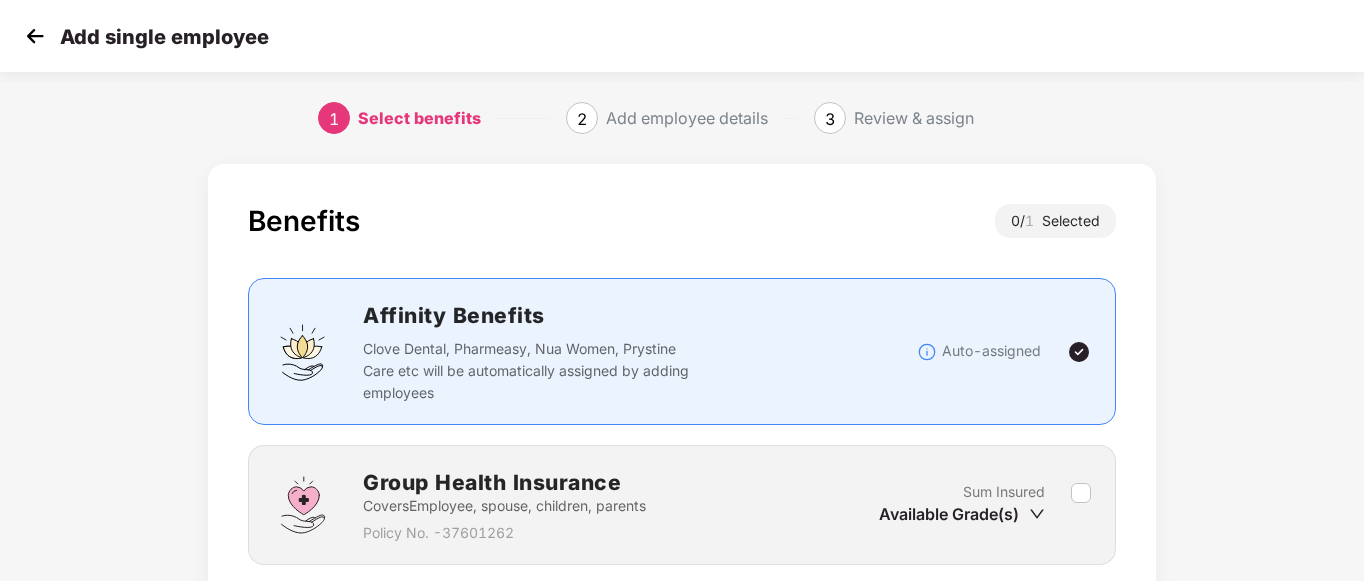 scroll, scrollTop: 156, scrollLeft: 0, axis: vertical 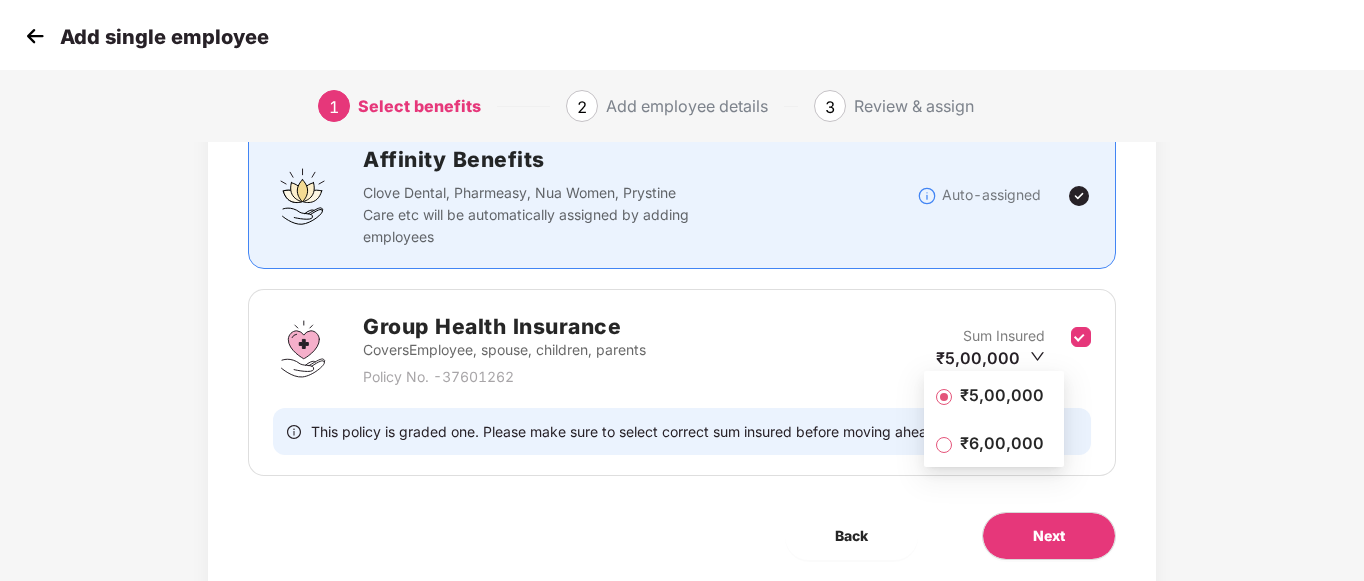 click on "₹5,00,000" at bounding box center [1002, 395] 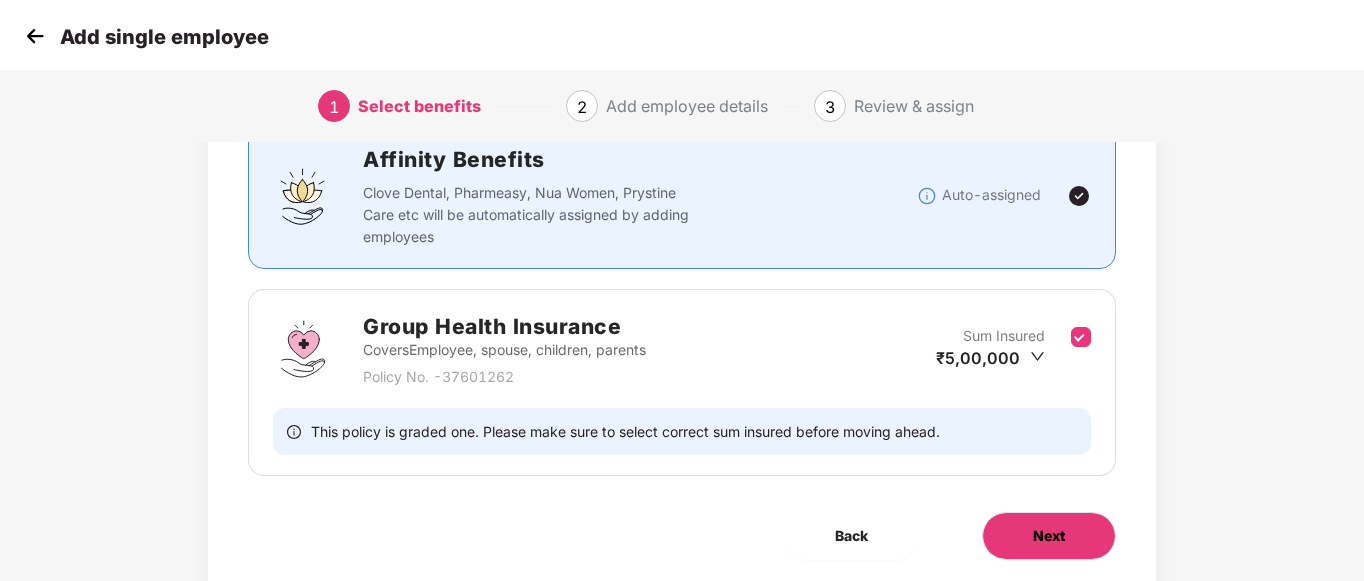 click on "Next" at bounding box center [1049, 536] 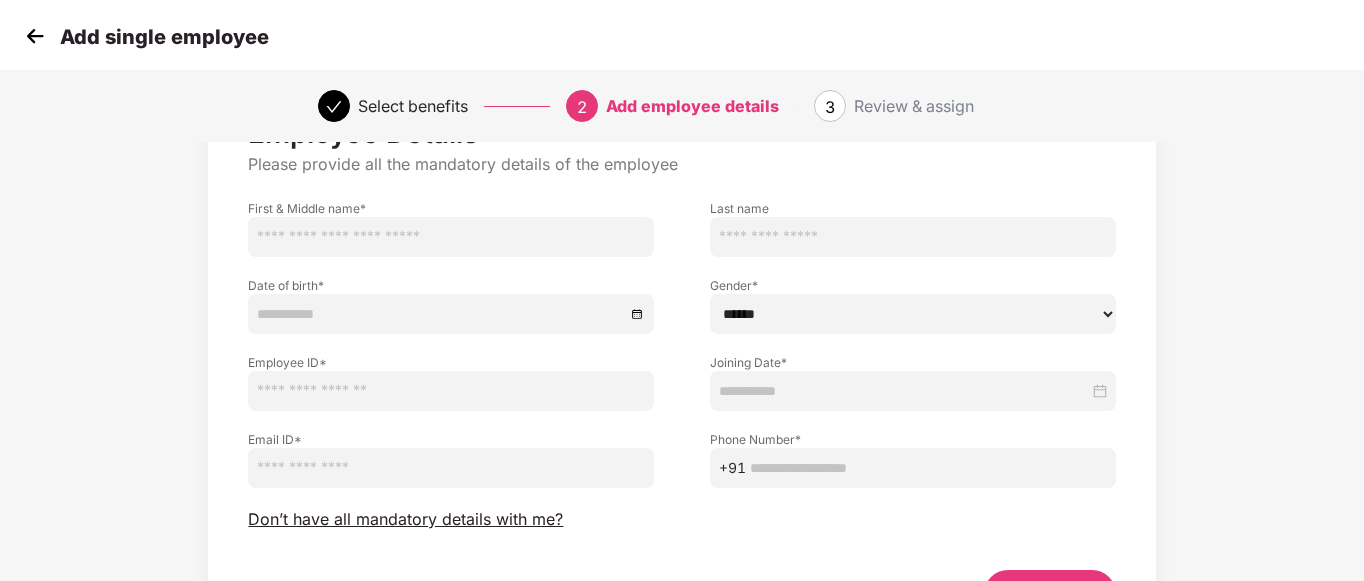 scroll, scrollTop: 0, scrollLeft: 0, axis: both 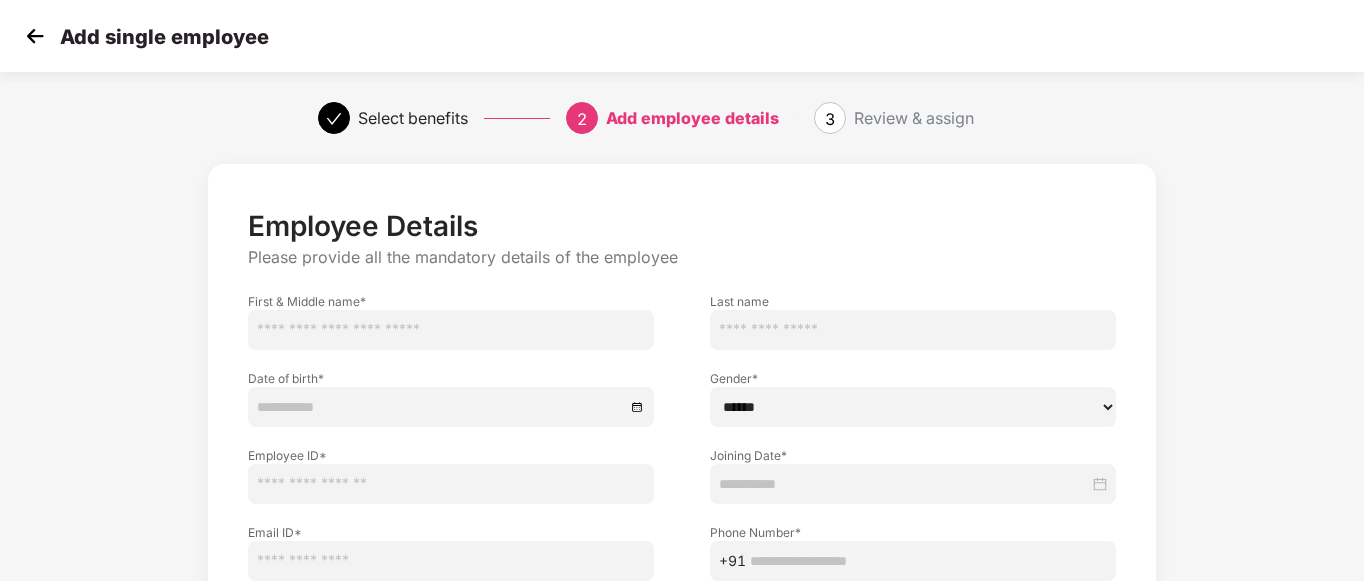 click at bounding box center [35, 36] 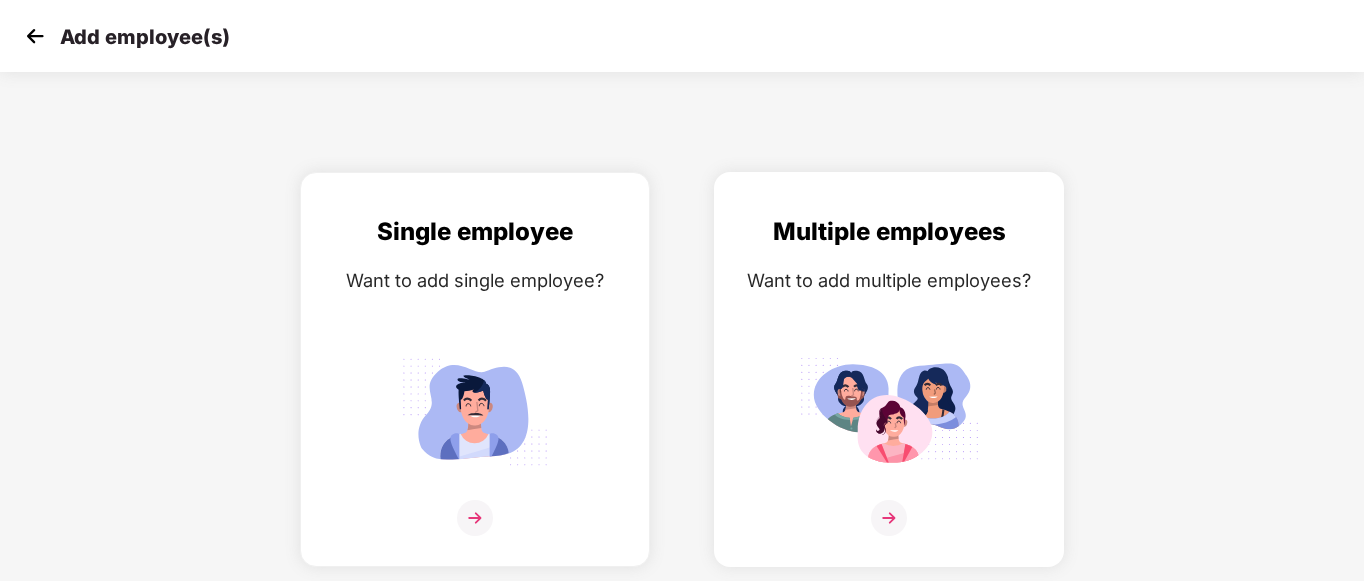 click at bounding box center (889, 411) 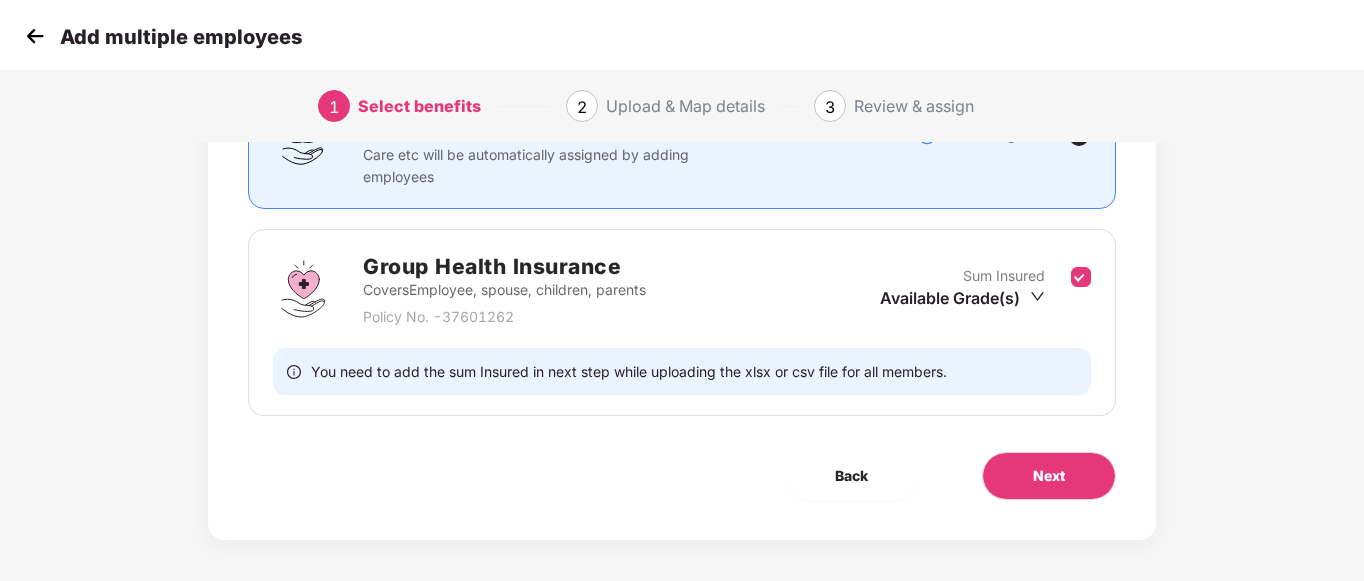 scroll, scrollTop: 223, scrollLeft: 0, axis: vertical 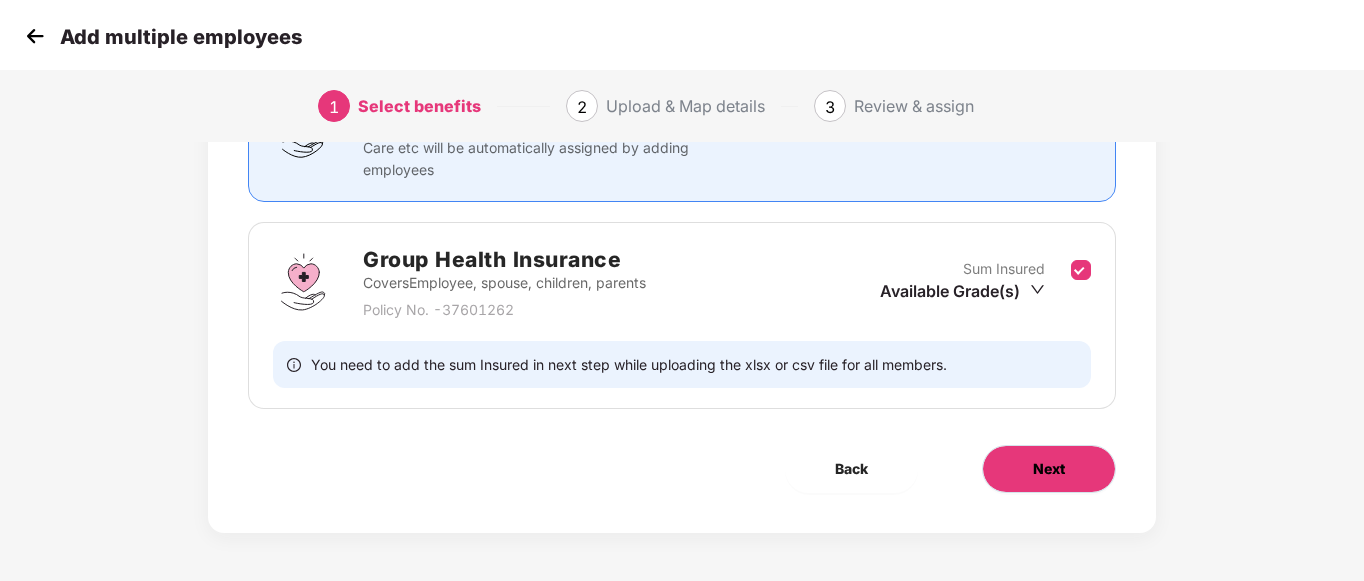 click on "Next" at bounding box center (1049, 469) 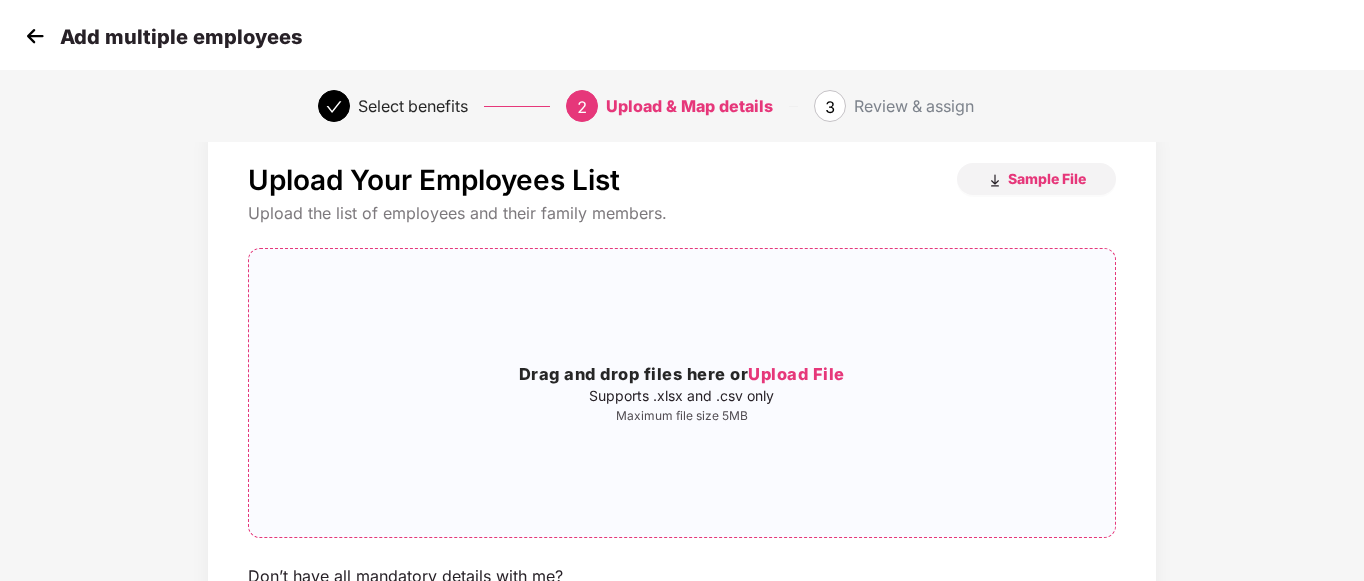 scroll, scrollTop: 0, scrollLeft: 0, axis: both 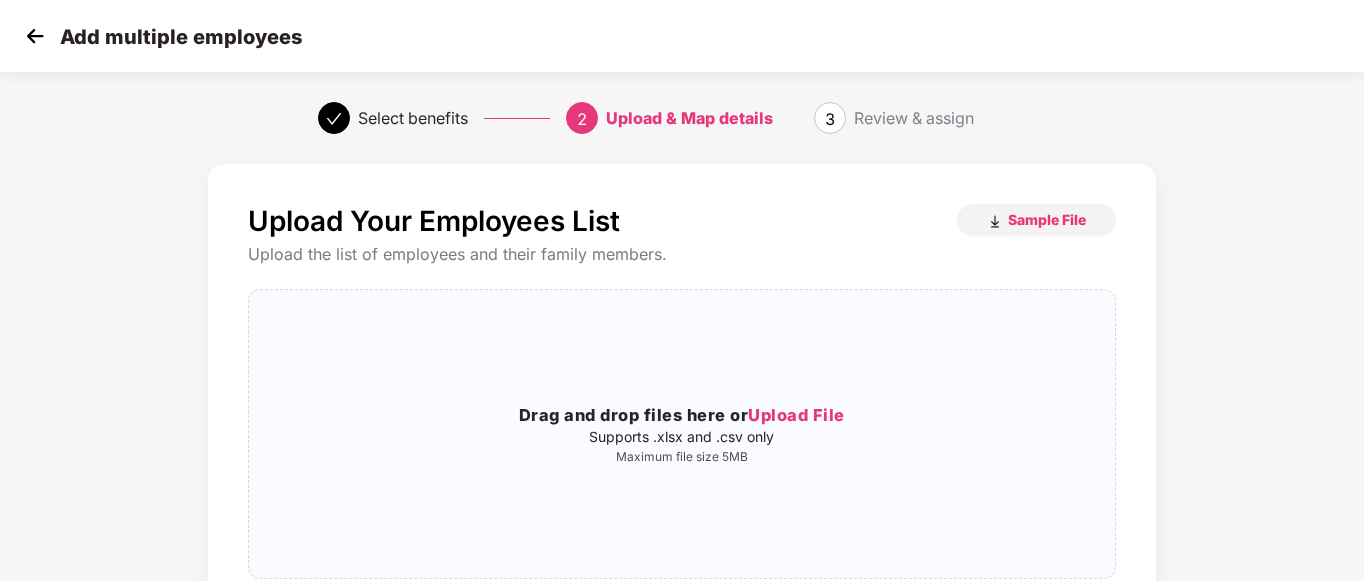 click at bounding box center [35, 36] 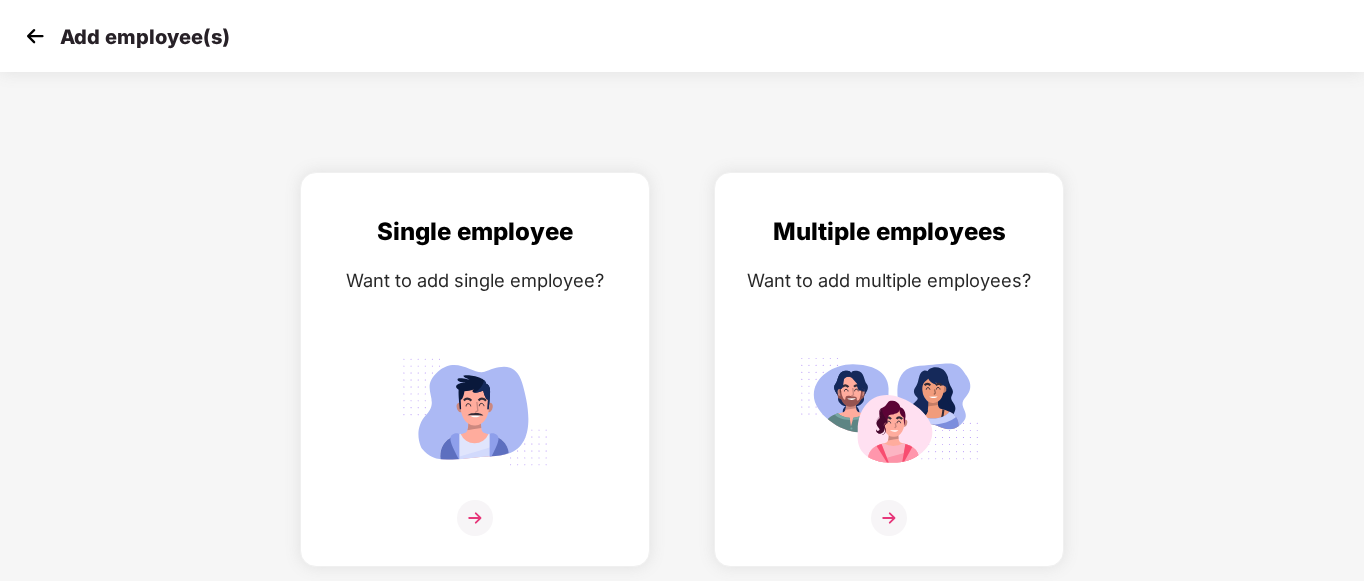 click at bounding box center (35, 36) 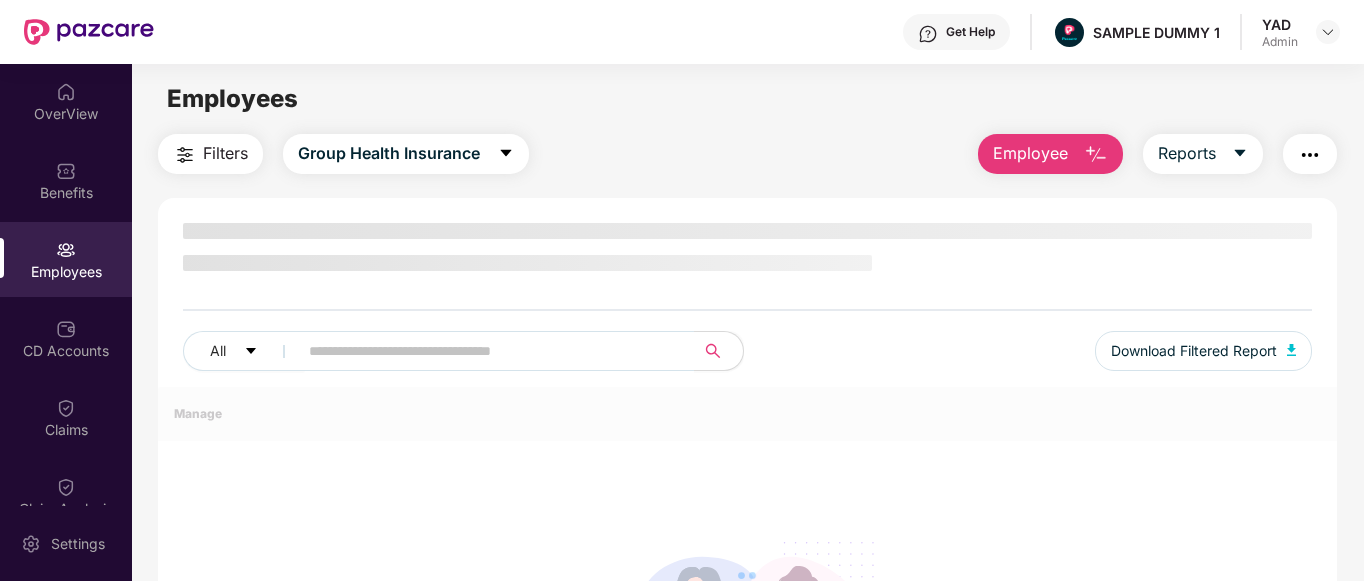 click on "Employee" at bounding box center [1030, 153] 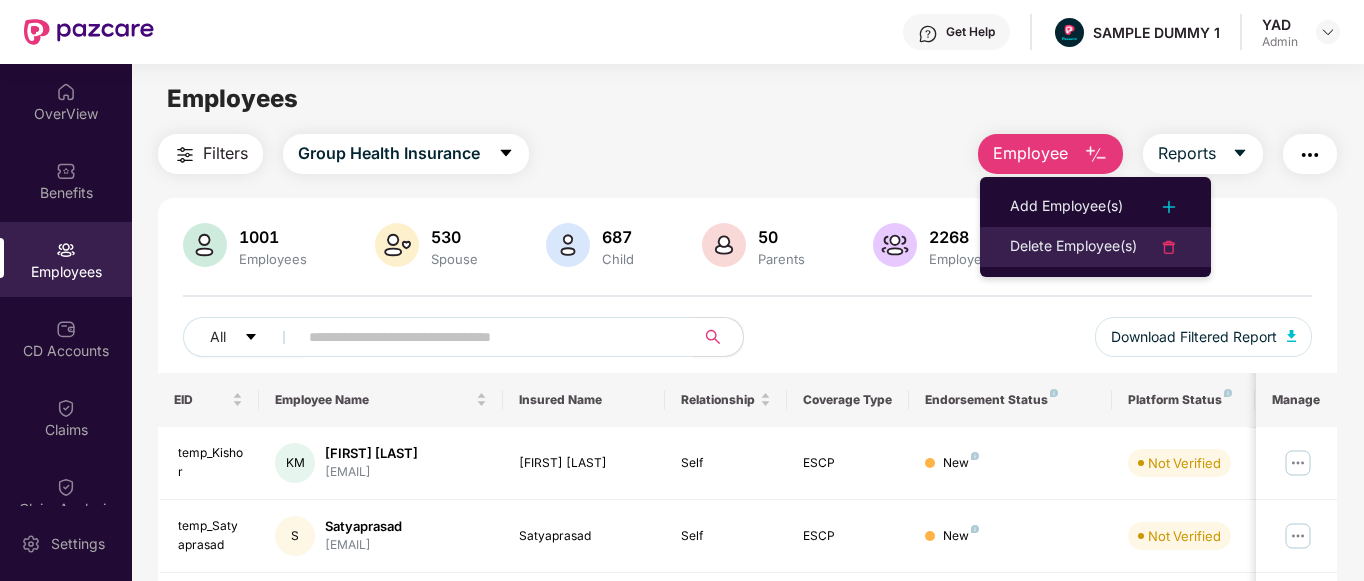 click on "Delete Employee(s)" at bounding box center (1073, 247) 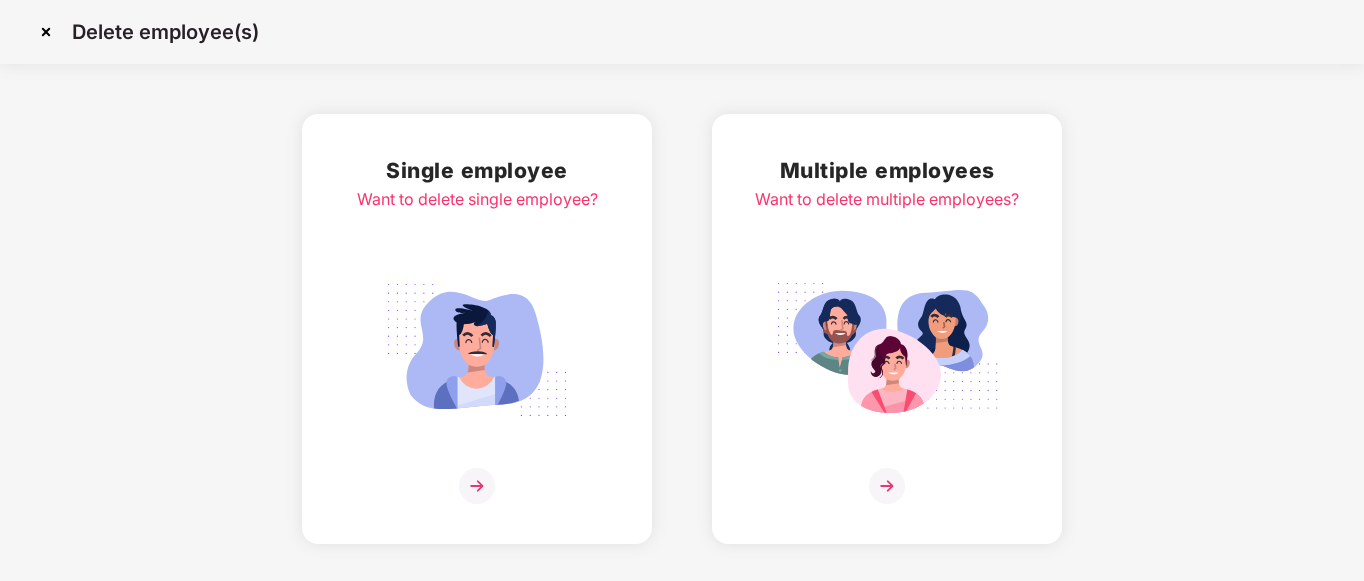 click at bounding box center (887, 350) 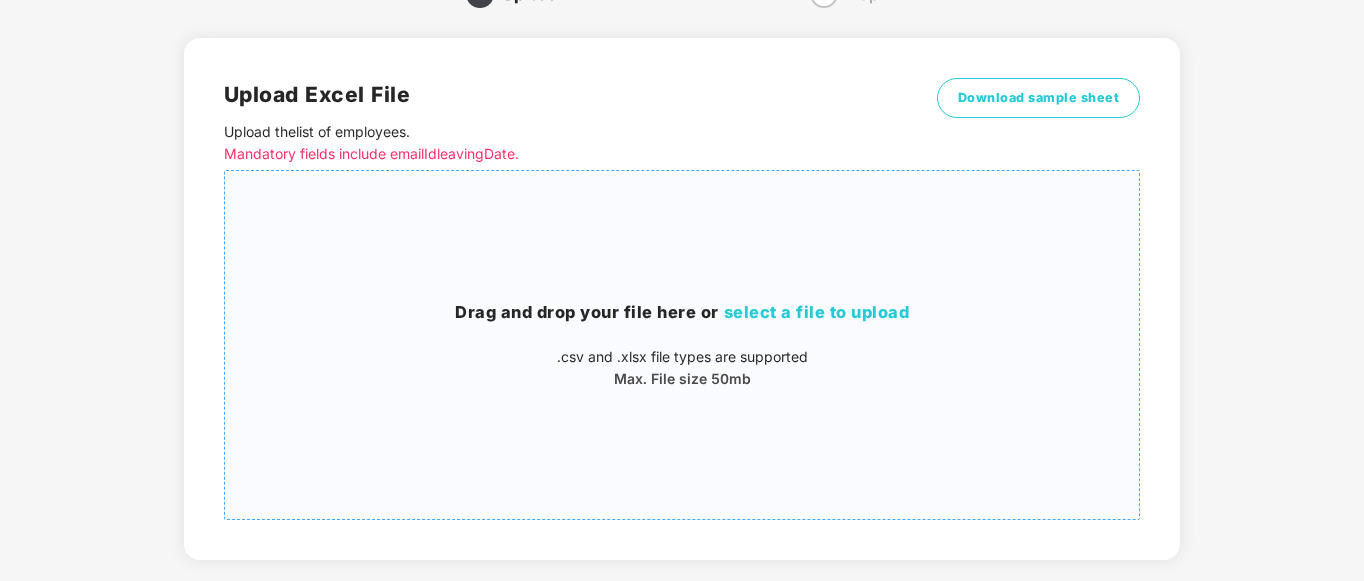 scroll, scrollTop: 0, scrollLeft: 0, axis: both 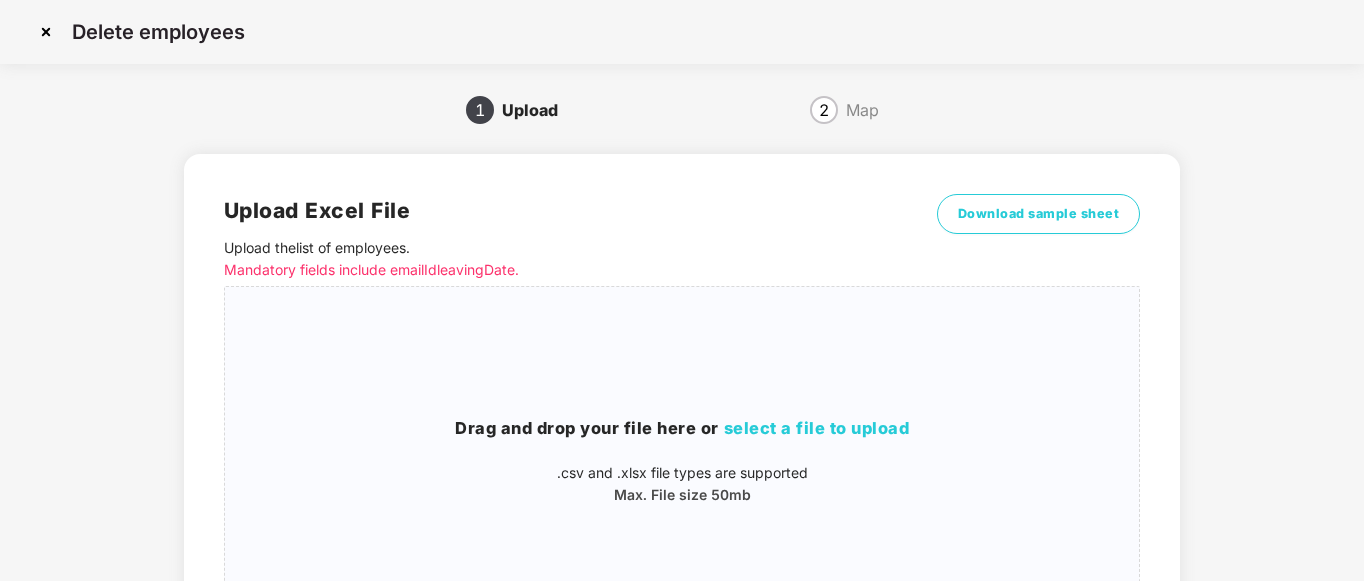 click at bounding box center [46, 32] 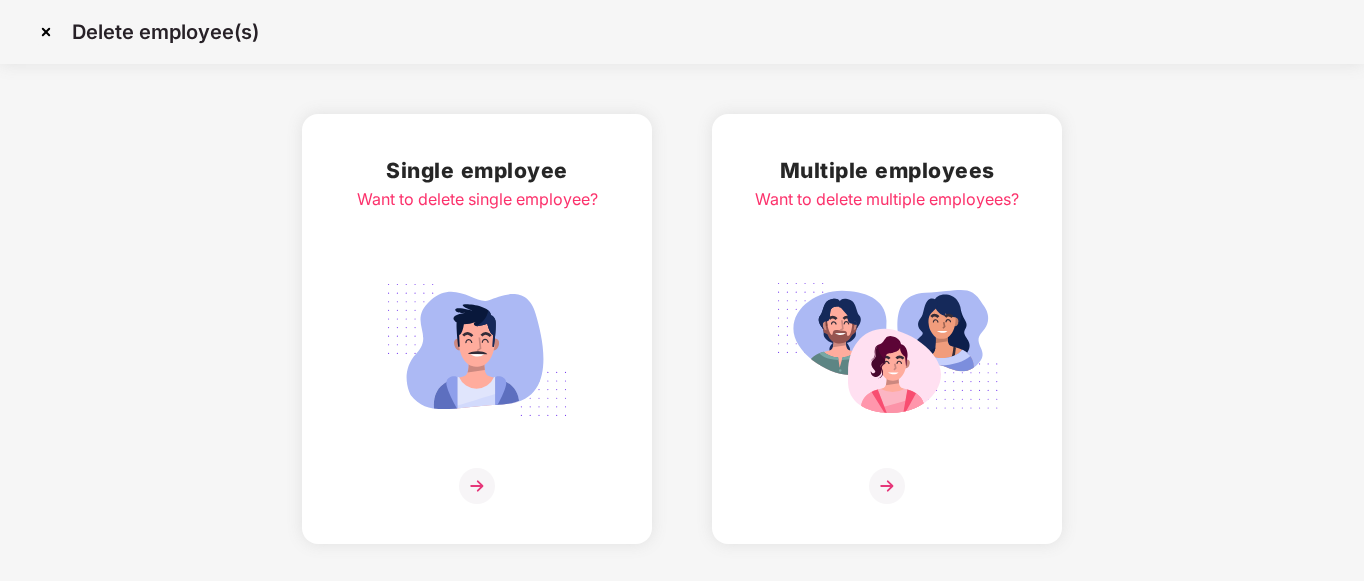 click at bounding box center (477, 350) 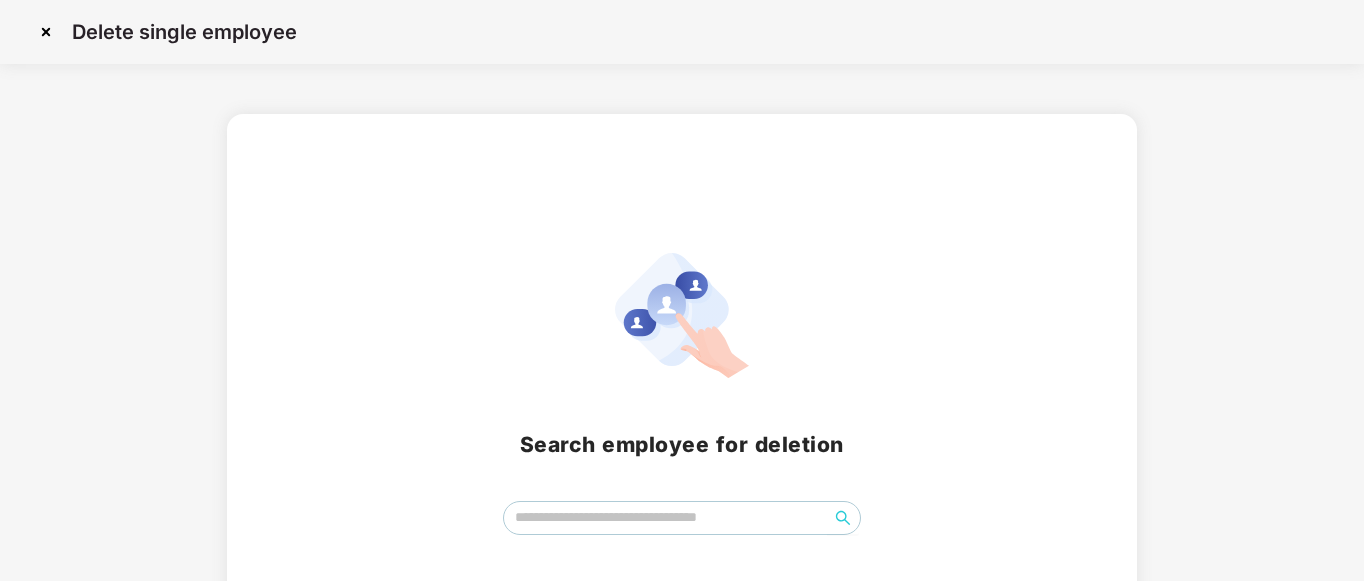 scroll, scrollTop: 92, scrollLeft: 0, axis: vertical 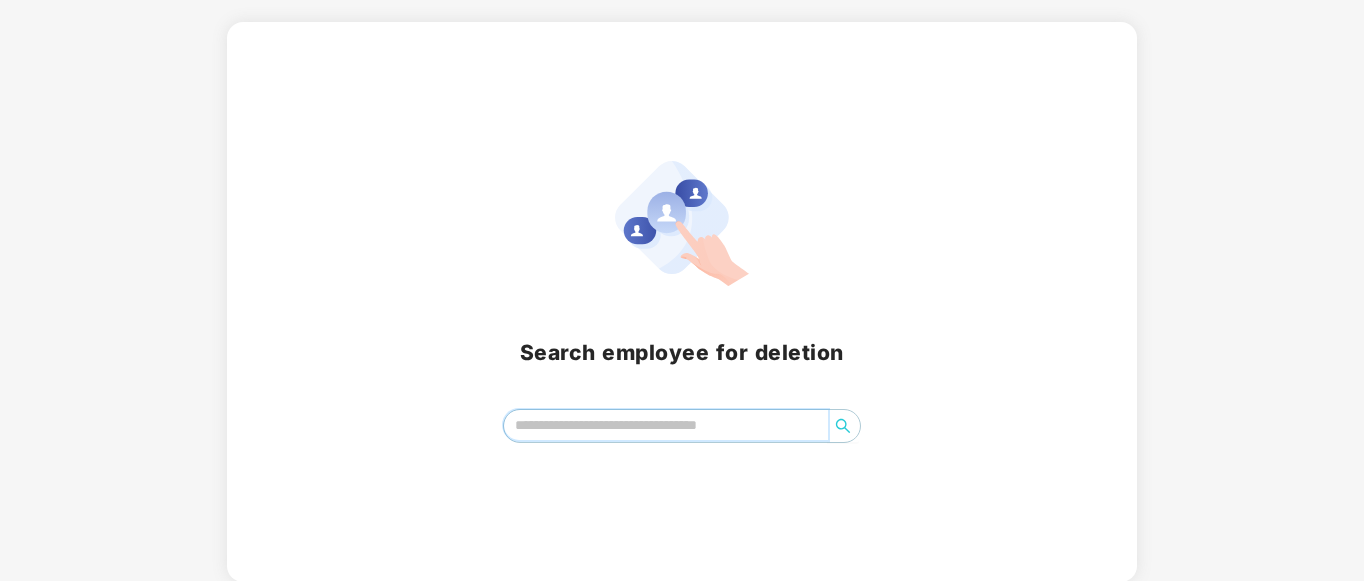click at bounding box center [666, 425] 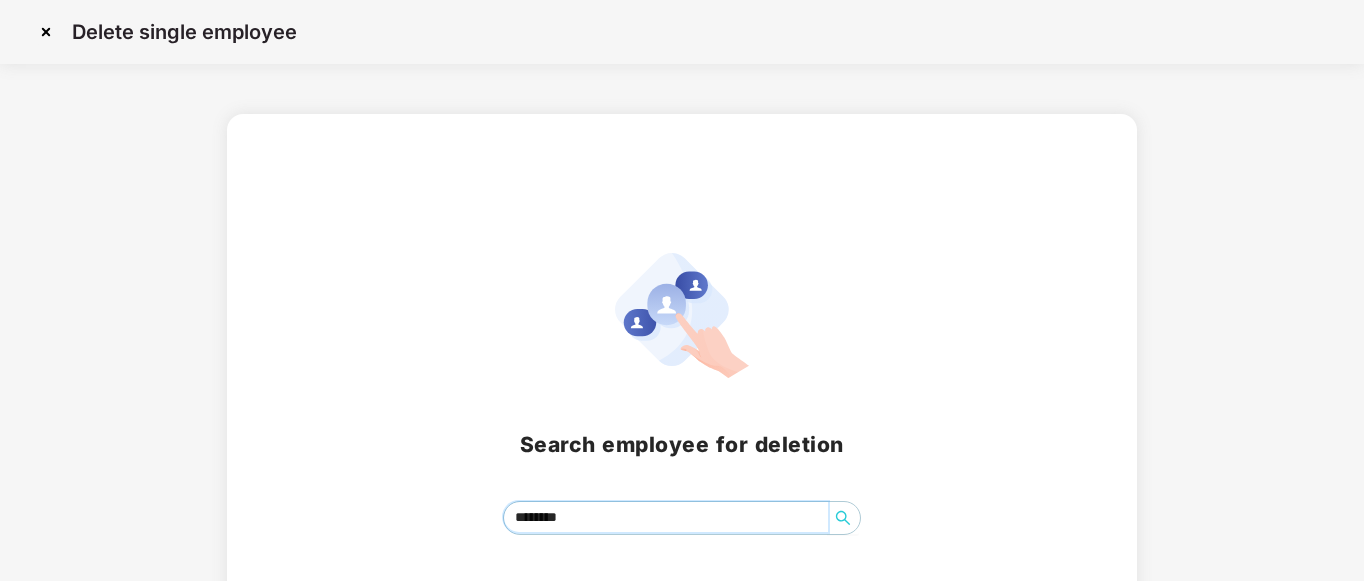 scroll, scrollTop: 92, scrollLeft: 0, axis: vertical 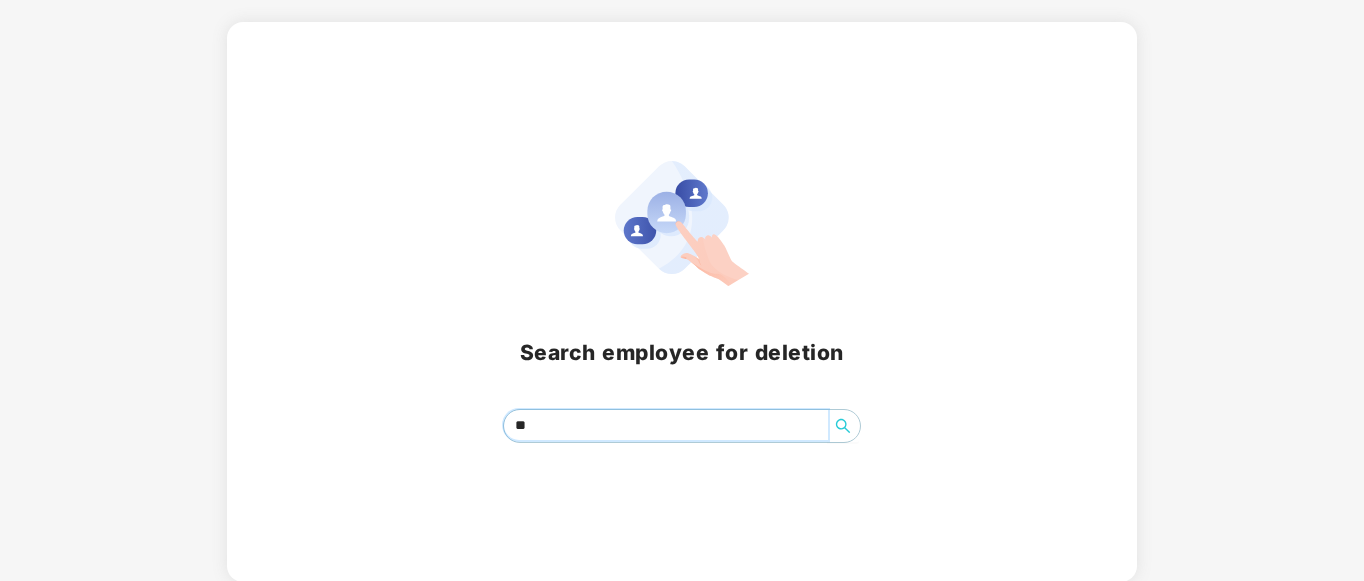 type on "*" 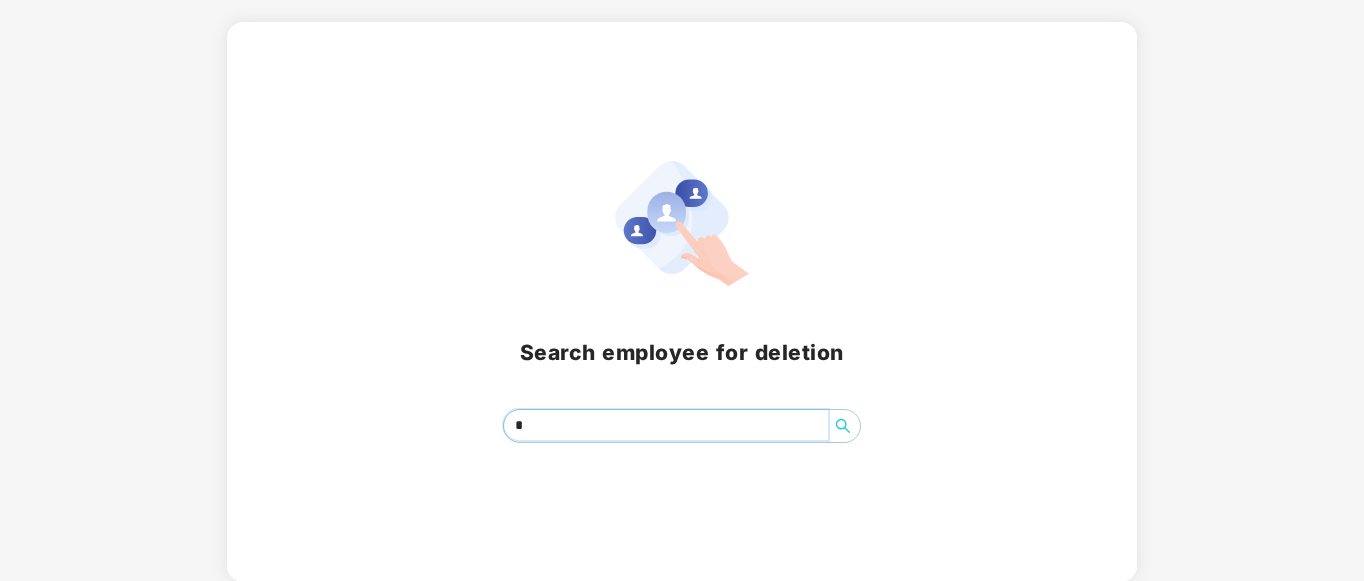 type 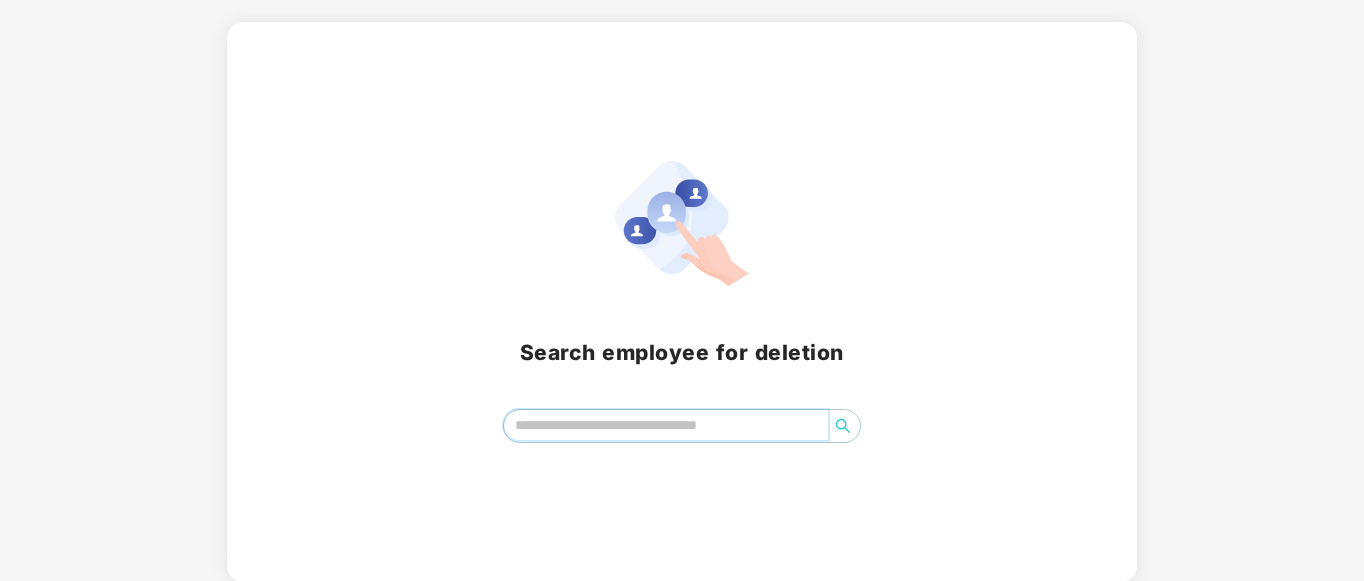scroll, scrollTop: 0, scrollLeft: 0, axis: both 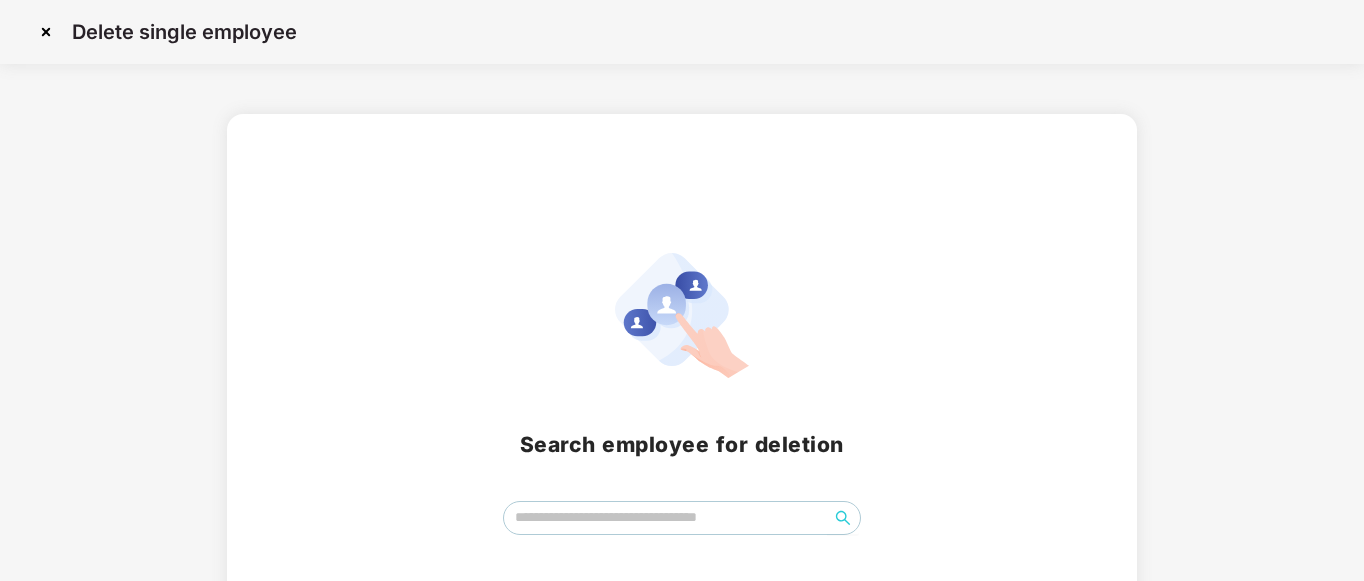 click at bounding box center [46, 32] 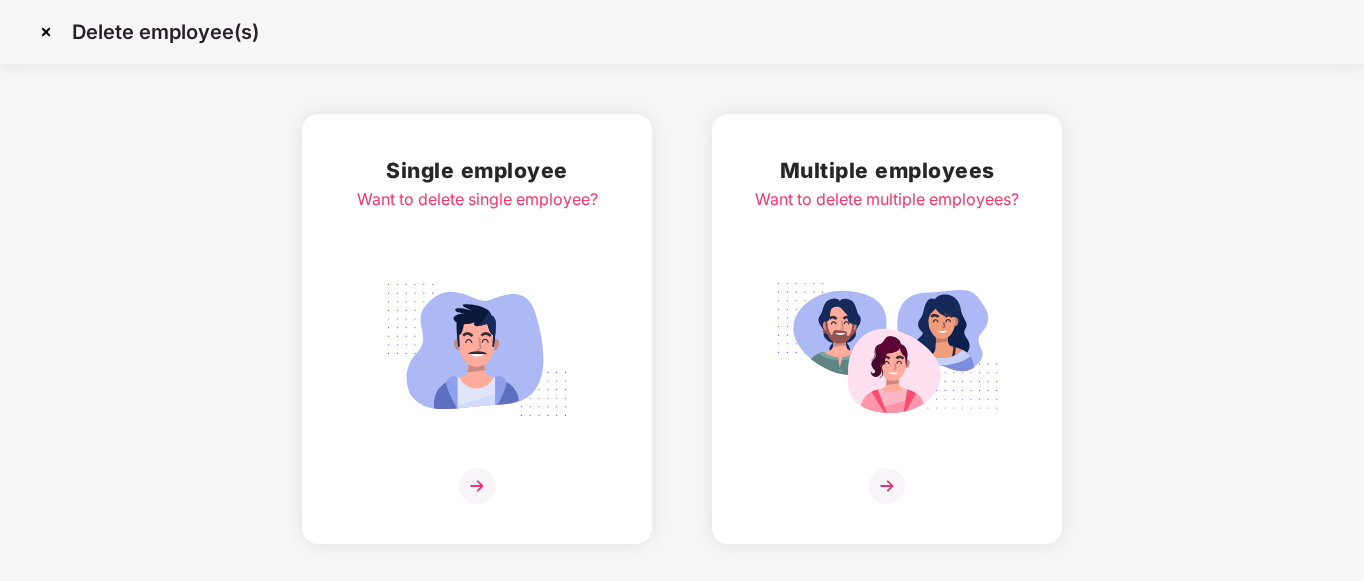 scroll, scrollTop: 0, scrollLeft: 0, axis: both 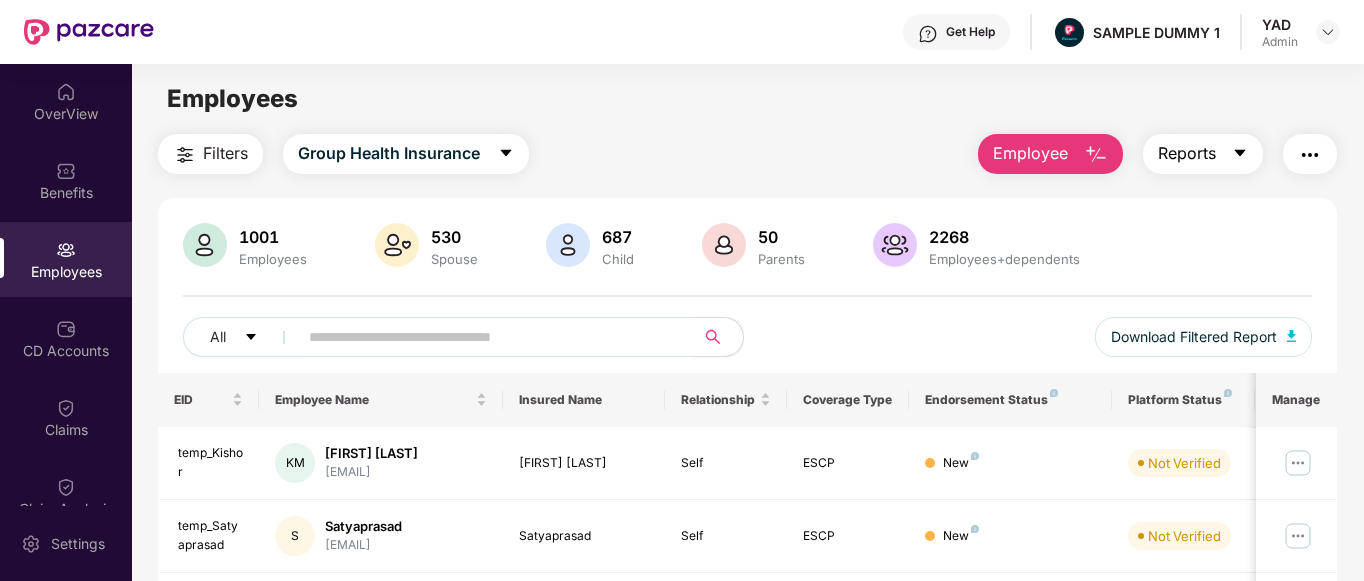 click on "Reports" at bounding box center (1187, 153) 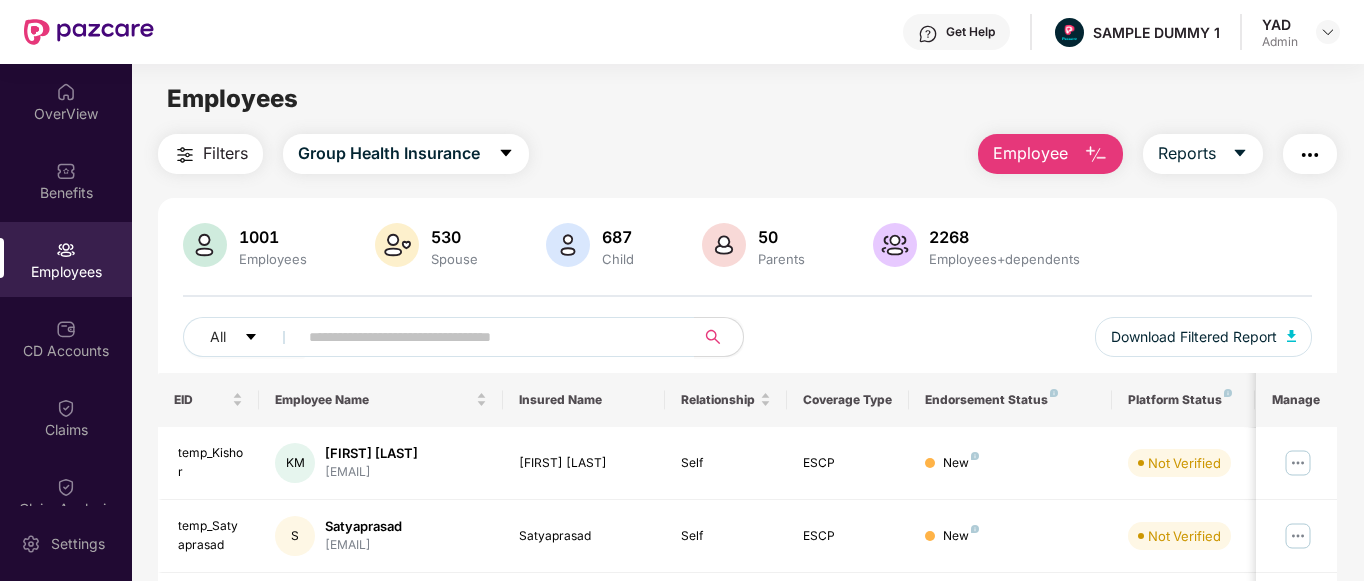 click at bounding box center (1310, 155) 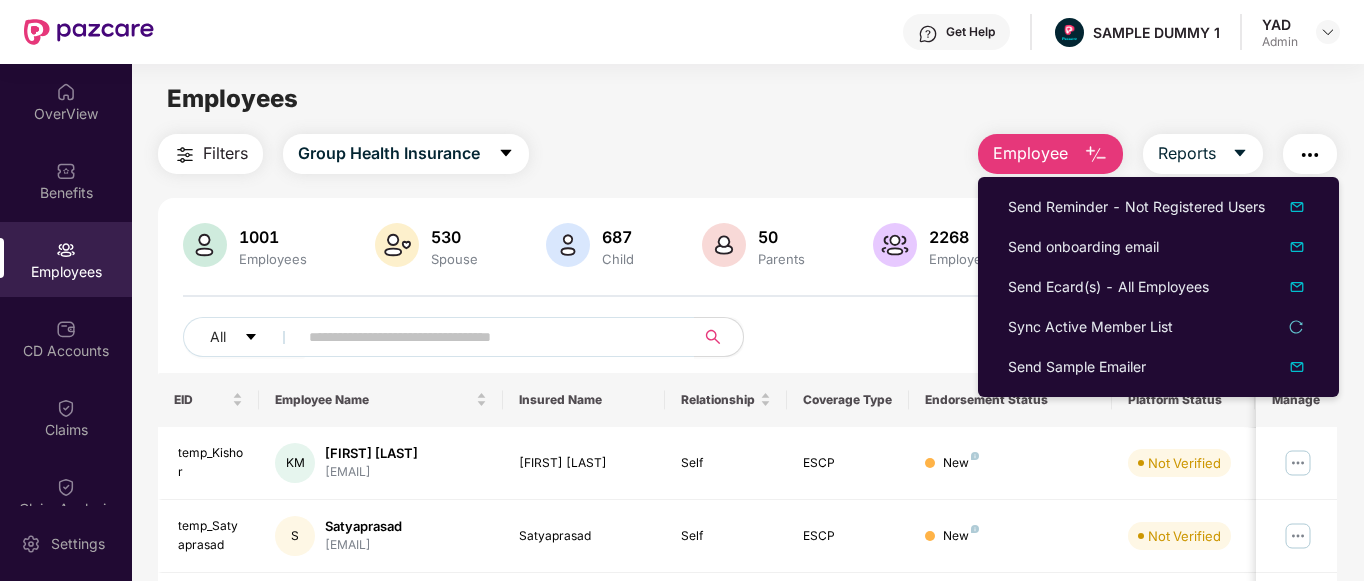 click on "Filters Group Health Insurance Employee  Reports 1001 Employees 530 Spouse 687 Child 50 Parents 2268 Employees+dependents All Download Filtered Report EID Employee Name Insured Name Relationship Coverage Type Endorsement Status Platform Status Joining Date Manage                   temp_[FIRST] [LAST]   [EMAIL] [FIRST] [LAST]  Self ESCP New Not Verified [DATE] temp_[FIRST] [LAST]   [EMAIL] [FIRST]  Self ESCP New Not Verified [DATE] temp_[FIRST] [LAST]   [EMAIL] [FIRST] [LAST]  Self ESCP New Not Verified [DATE] temp_[FIRST] [LAST]   [EMAIL] [FIRST] [LAST]  Self ESCP New Not Verified [DATE] temp_[FIRST] [LAST]   [EMAIL] [FIRST] [LAST]  Self ESCP New Not Verified [DATE] temp_[FIRST] [LAST]   [EMAIL] [FIRST] [LAST]  Self ESCP New Not Verified [DATE] temp_[FIRST] [LAST]   [EMAIL] Self" at bounding box center (748, 681) 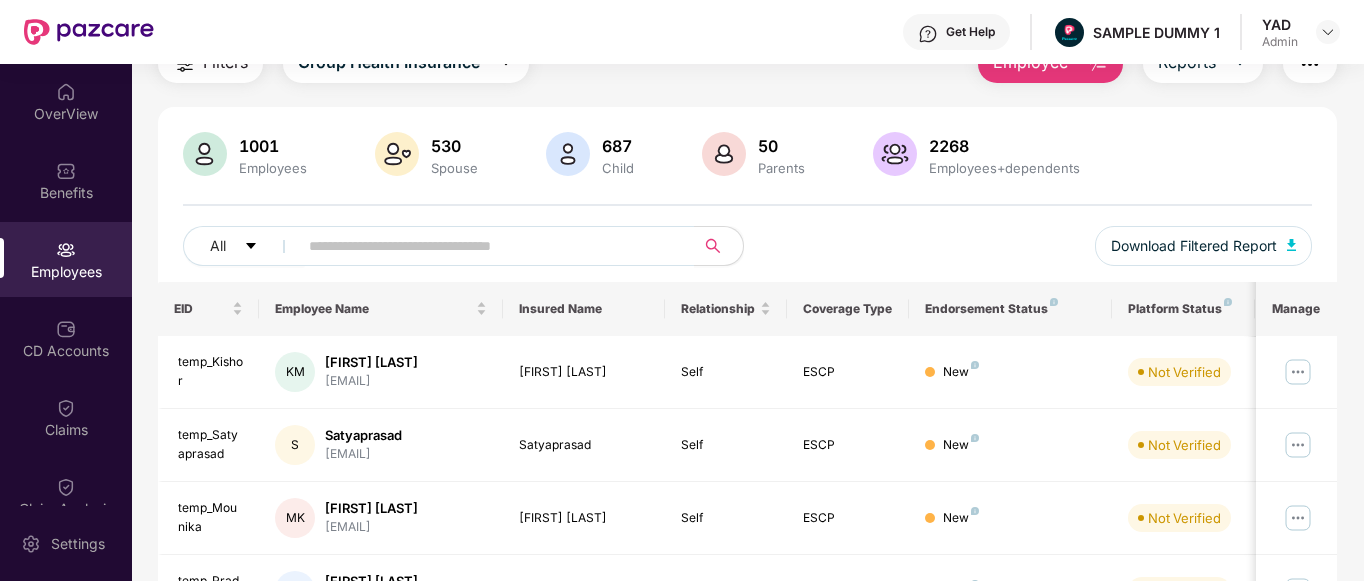 scroll, scrollTop: 92, scrollLeft: 0, axis: vertical 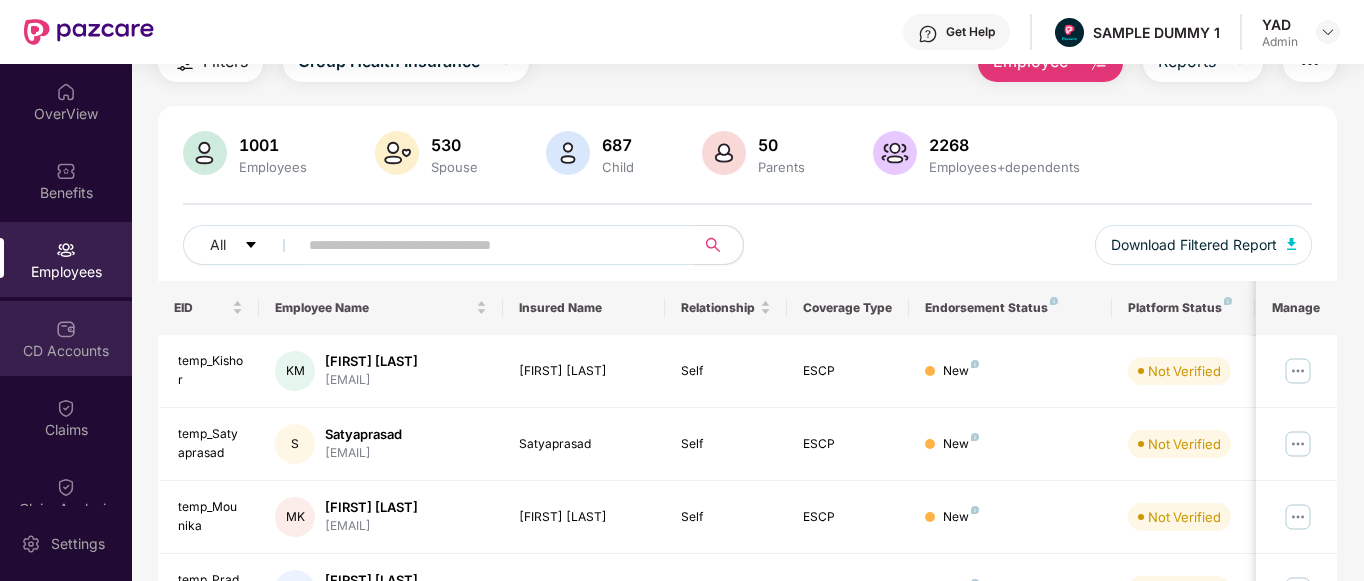 click on "CD Accounts" at bounding box center [66, 351] 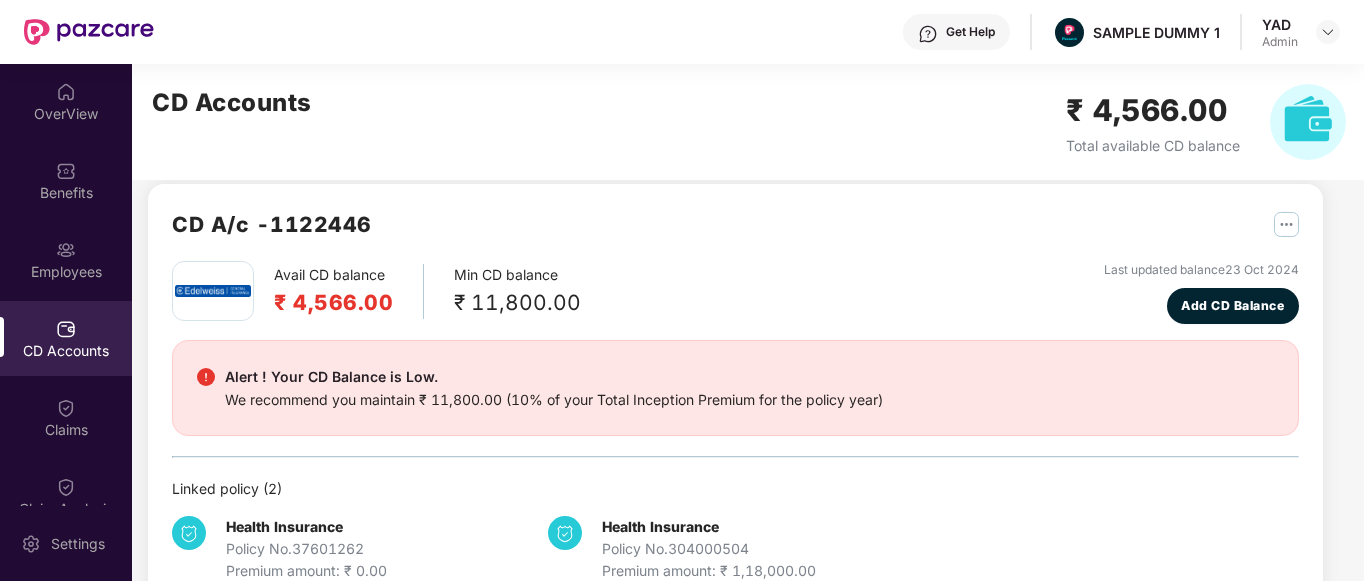 scroll, scrollTop: 20, scrollLeft: 0, axis: vertical 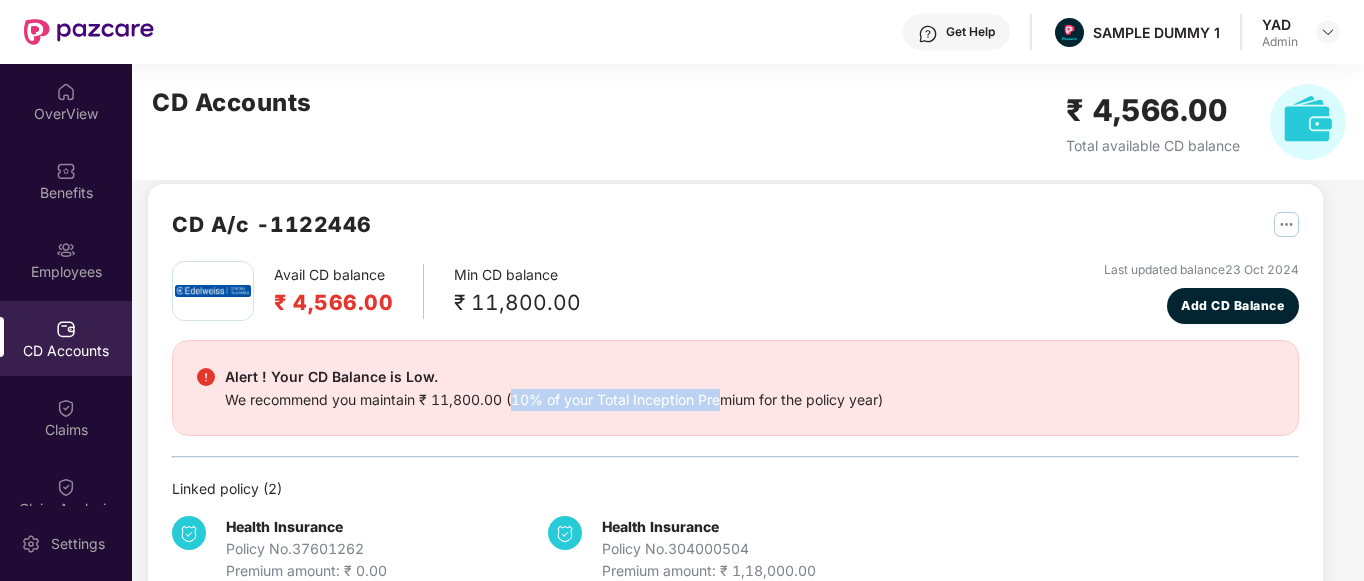 drag, startPoint x: 514, startPoint y: 396, endPoint x: 722, endPoint y: 409, distance: 208.40585 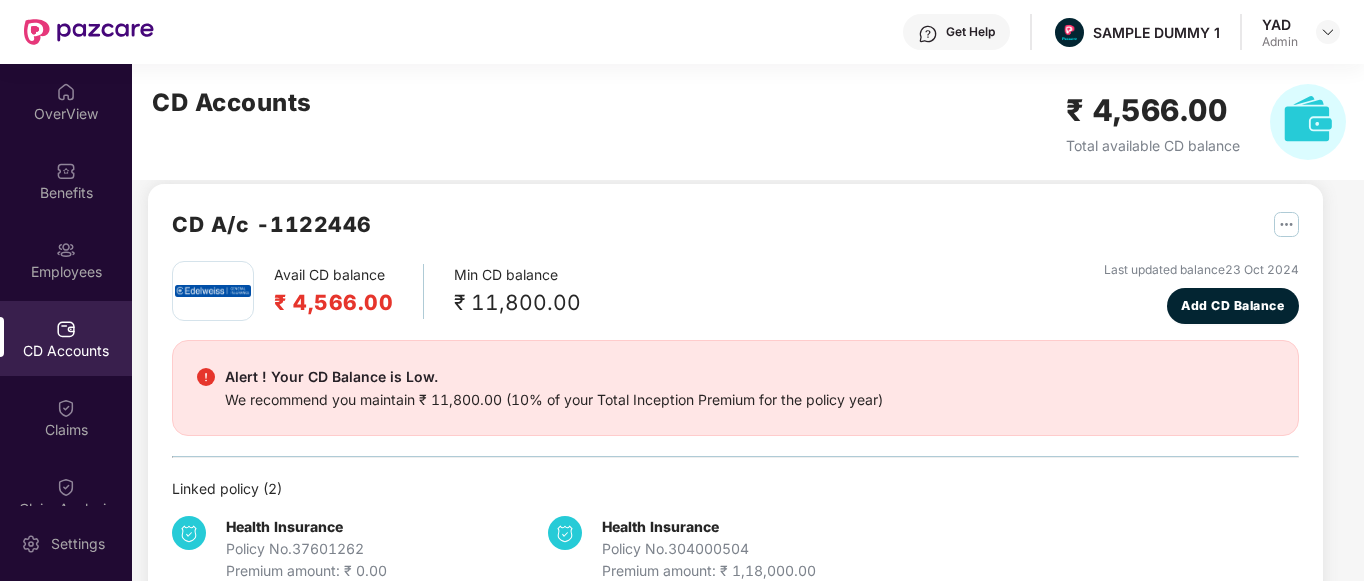 click on "Alert ! Your CD Balance is Low. We recommend you maintain ₹ 11,800.00 (10% of your Total Inception Premium for the policy year)" at bounding box center [735, 388] 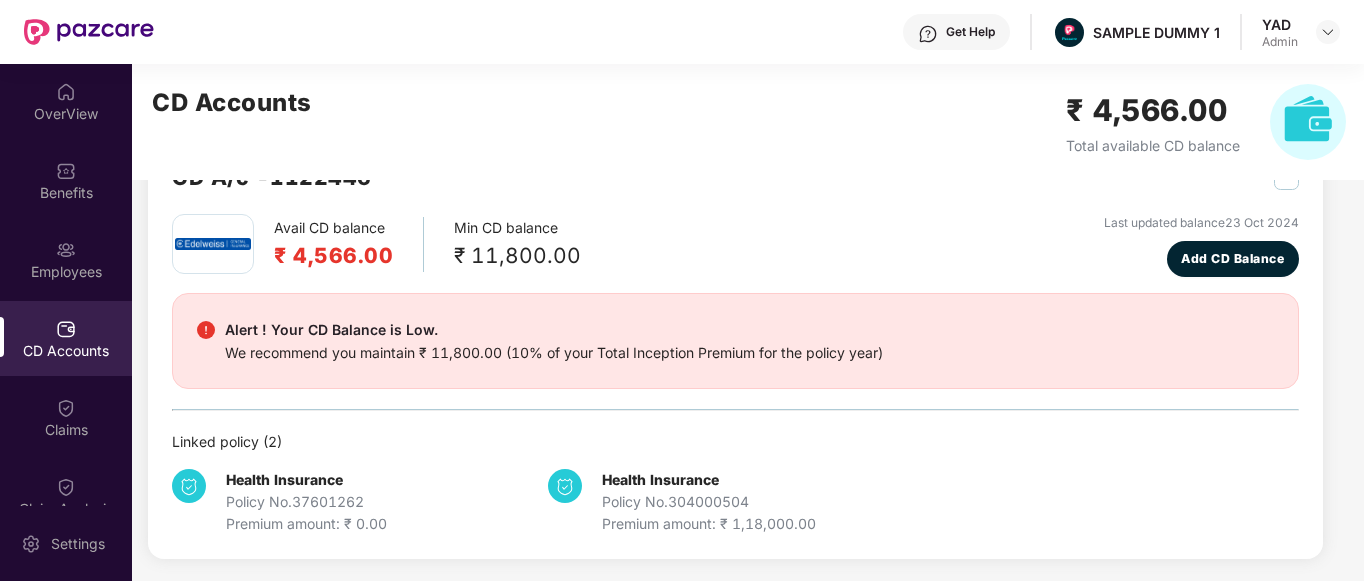 scroll, scrollTop: 0, scrollLeft: 0, axis: both 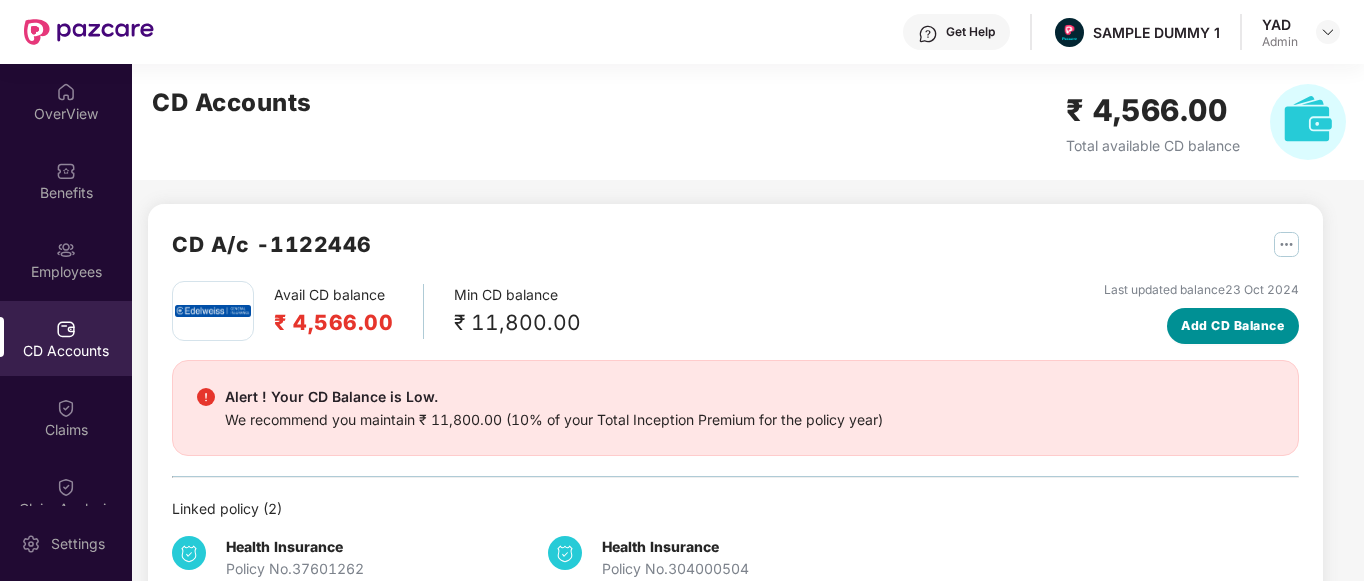 click on "Add CD Balance" at bounding box center (1232, 325) 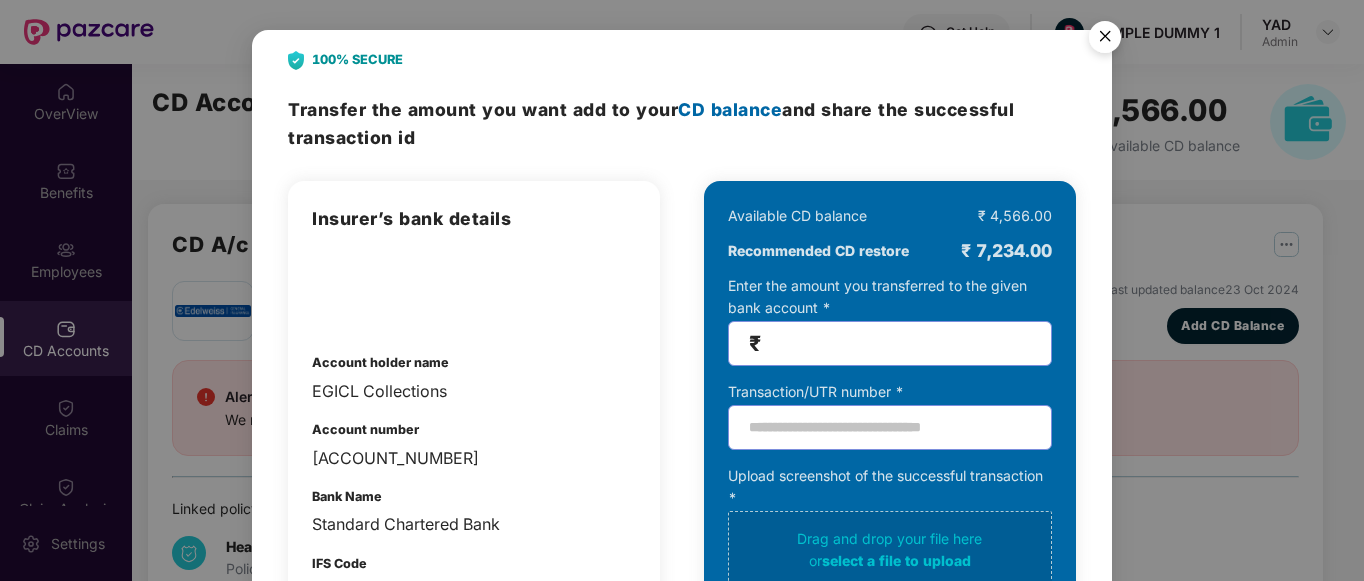 scroll, scrollTop: 214, scrollLeft: 0, axis: vertical 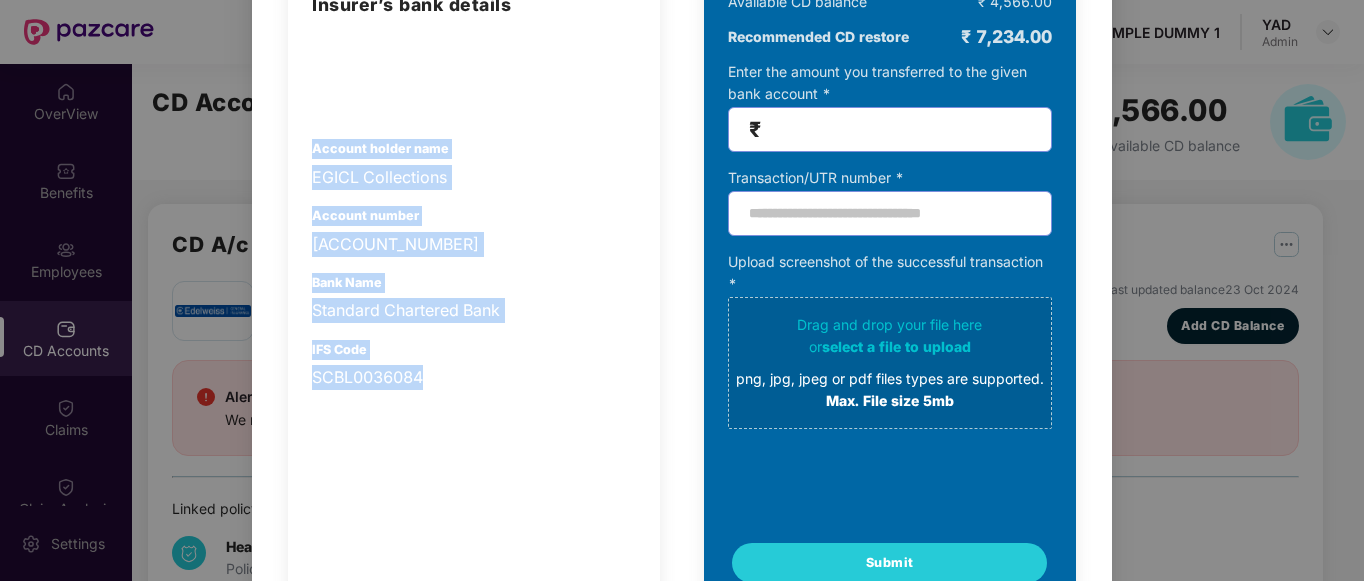 drag, startPoint x: 293, startPoint y: 144, endPoint x: 488, endPoint y: 380, distance: 306.13885 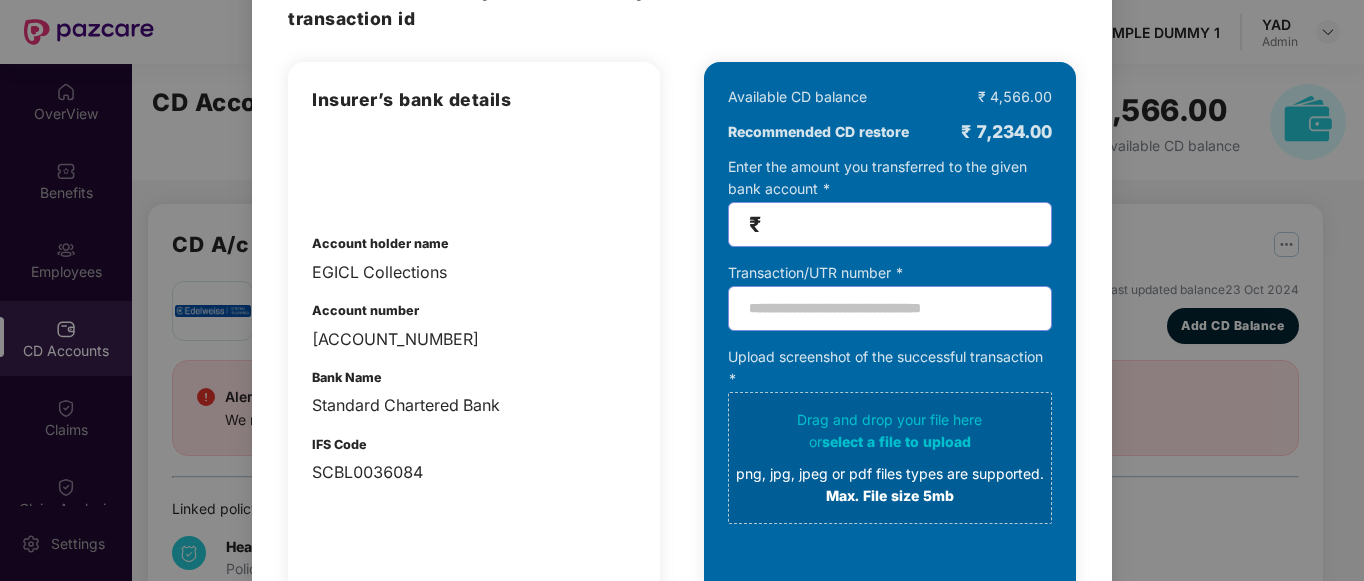 scroll, scrollTop: 118, scrollLeft: 0, axis: vertical 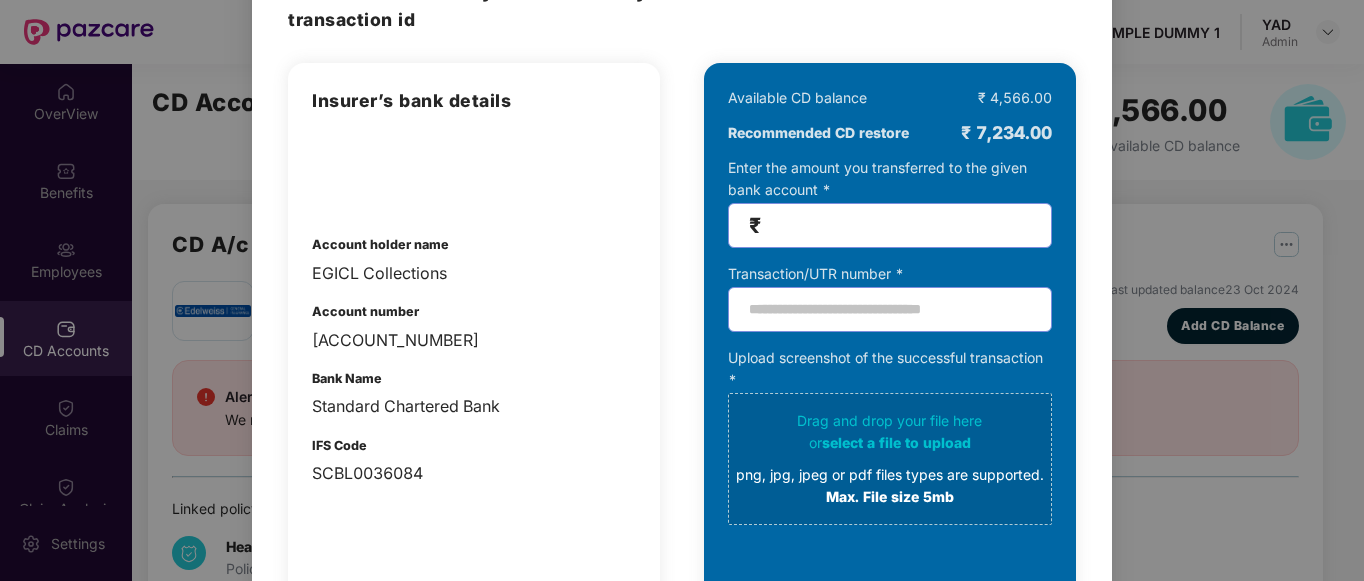 click at bounding box center (898, 225) 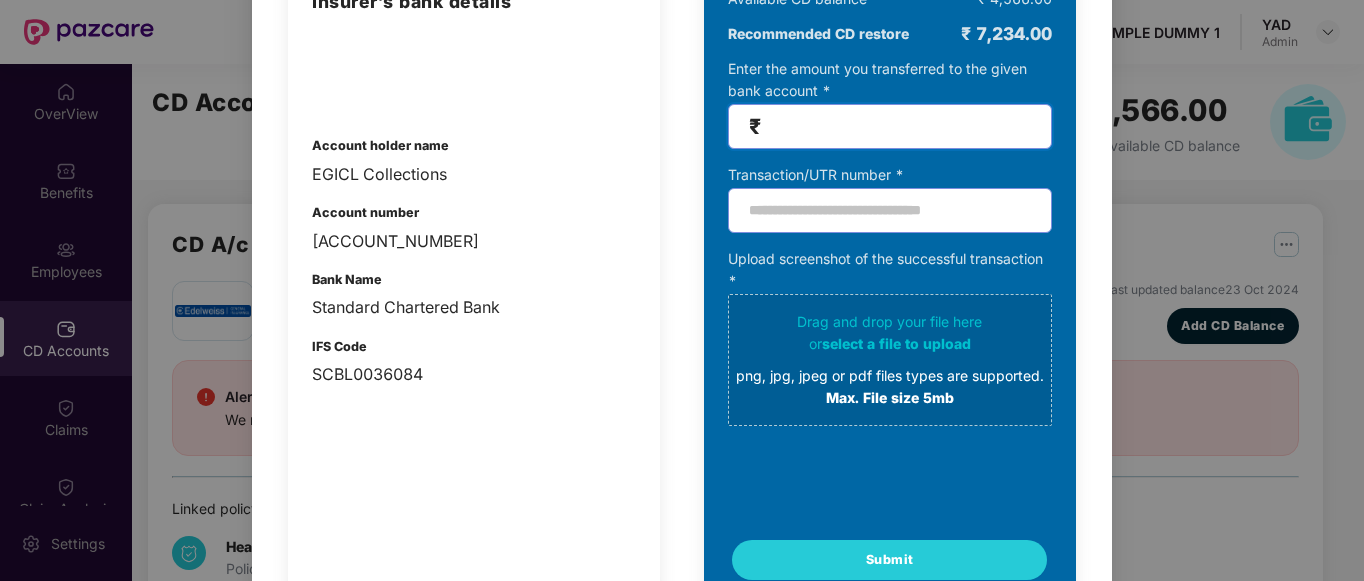 scroll, scrollTop: 216, scrollLeft: 0, axis: vertical 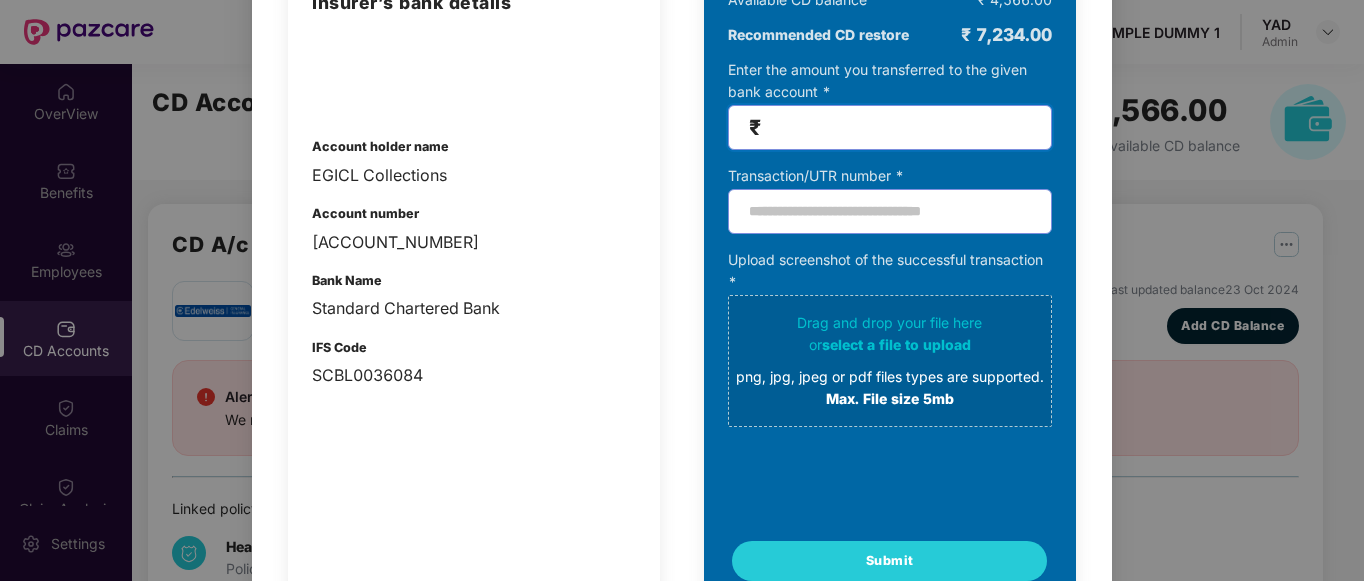 type on "*****" 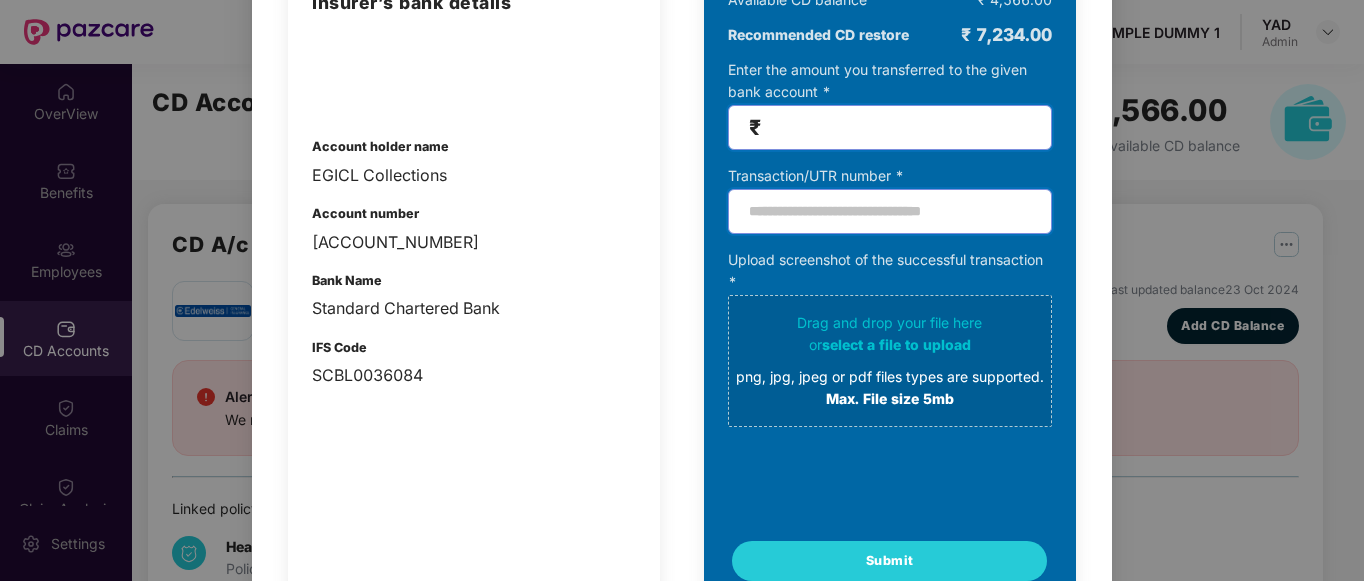 click at bounding box center (890, 211) 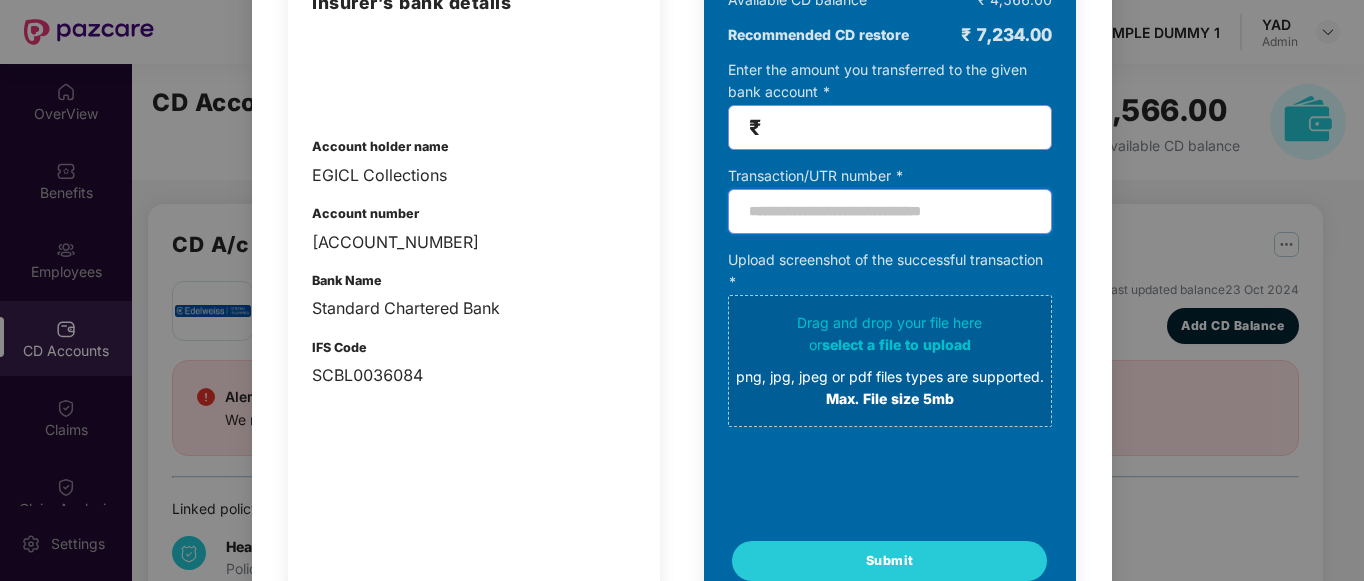 scroll, scrollTop: 0, scrollLeft: 0, axis: both 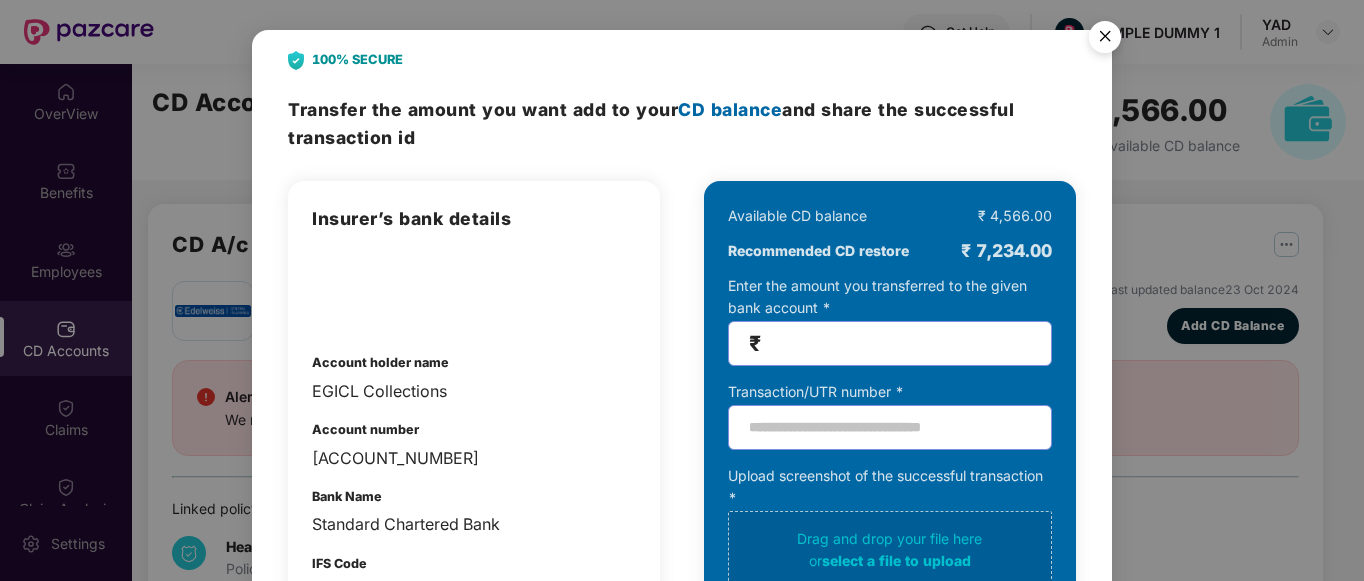 click at bounding box center (1105, 40) 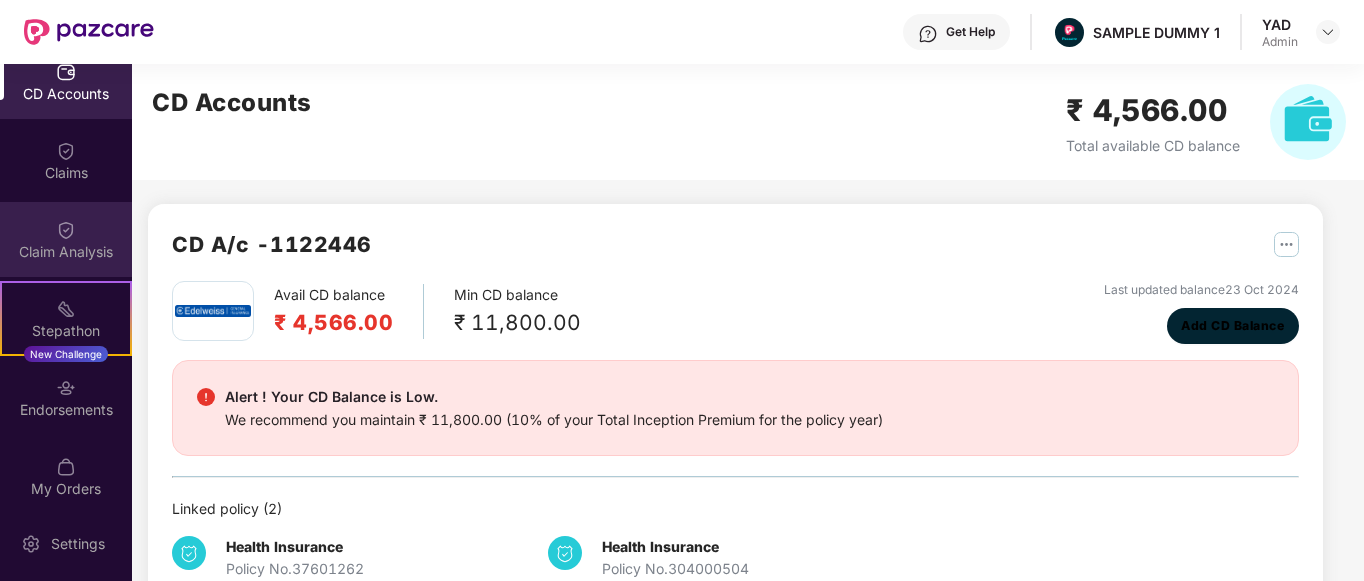 scroll, scrollTop: 347, scrollLeft: 0, axis: vertical 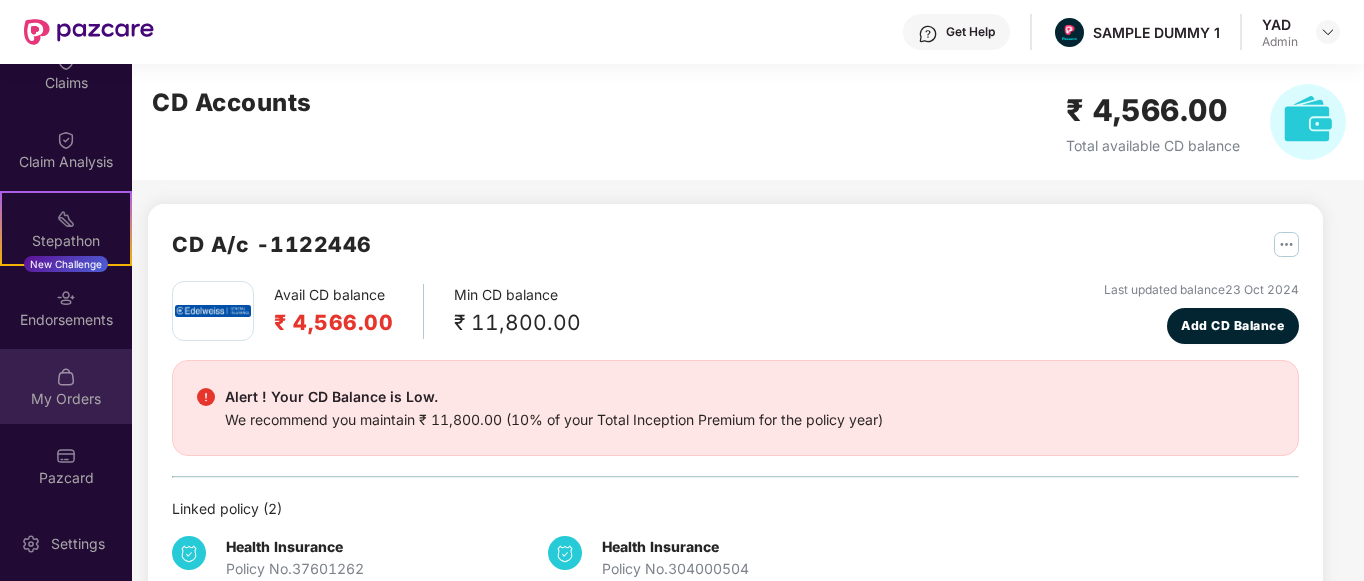 click on "My Orders" at bounding box center (66, 399) 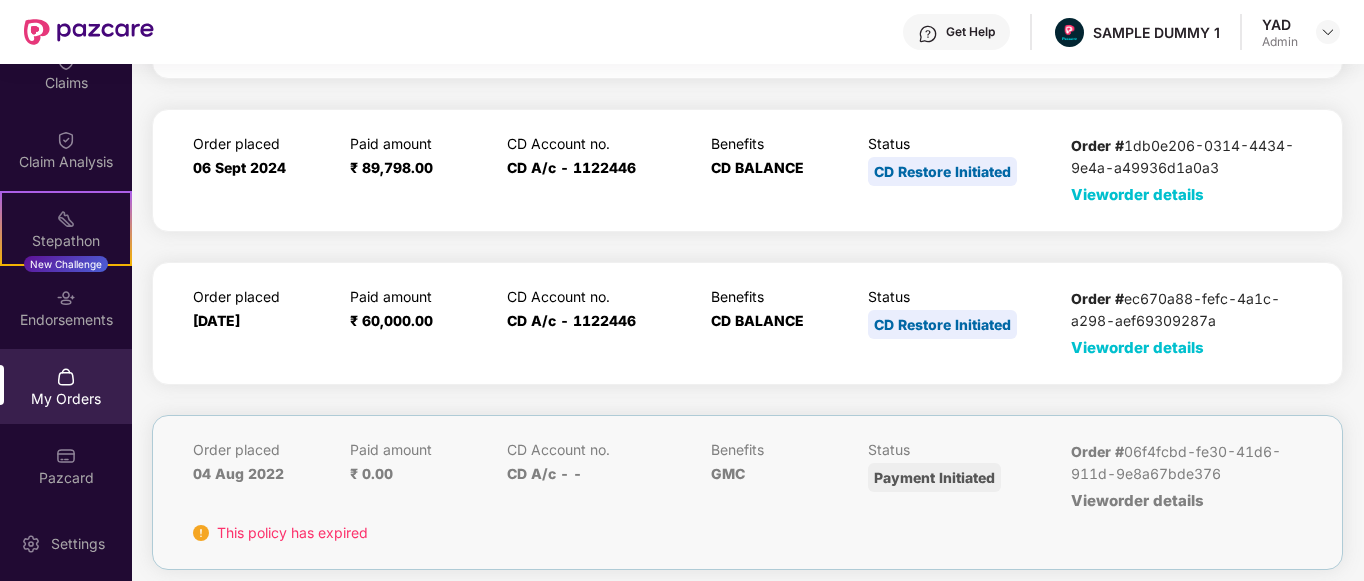 scroll, scrollTop: 186, scrollLeft: 0, axis: vertical 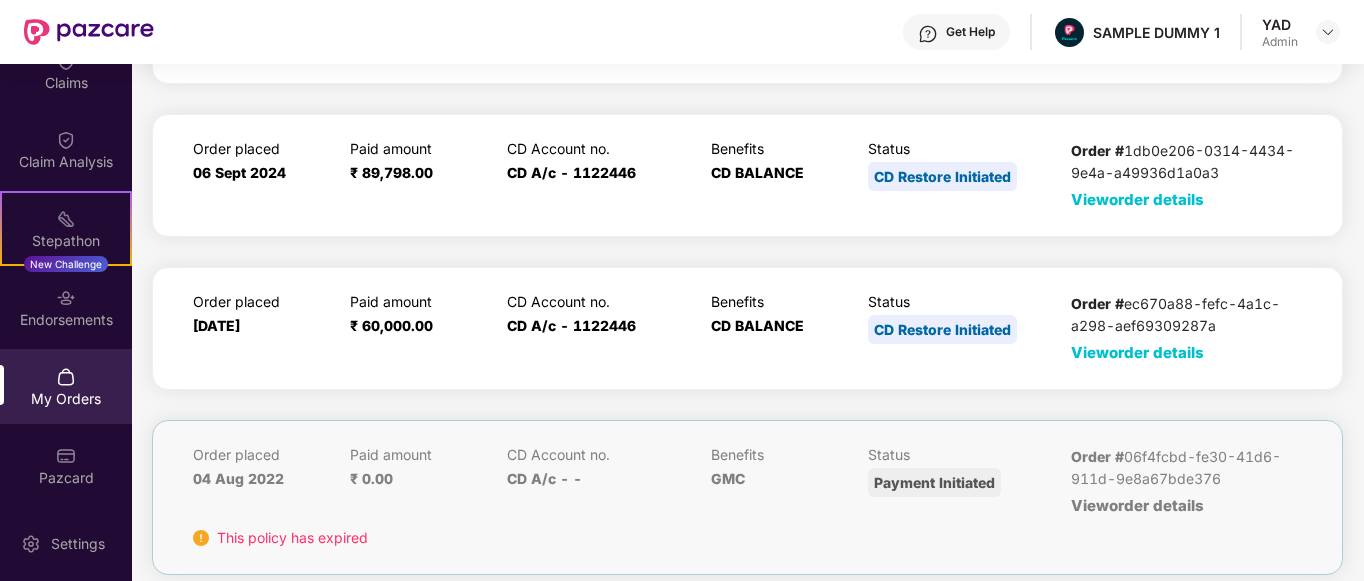 click on "View  order details" at bounding box center [1137, 199] 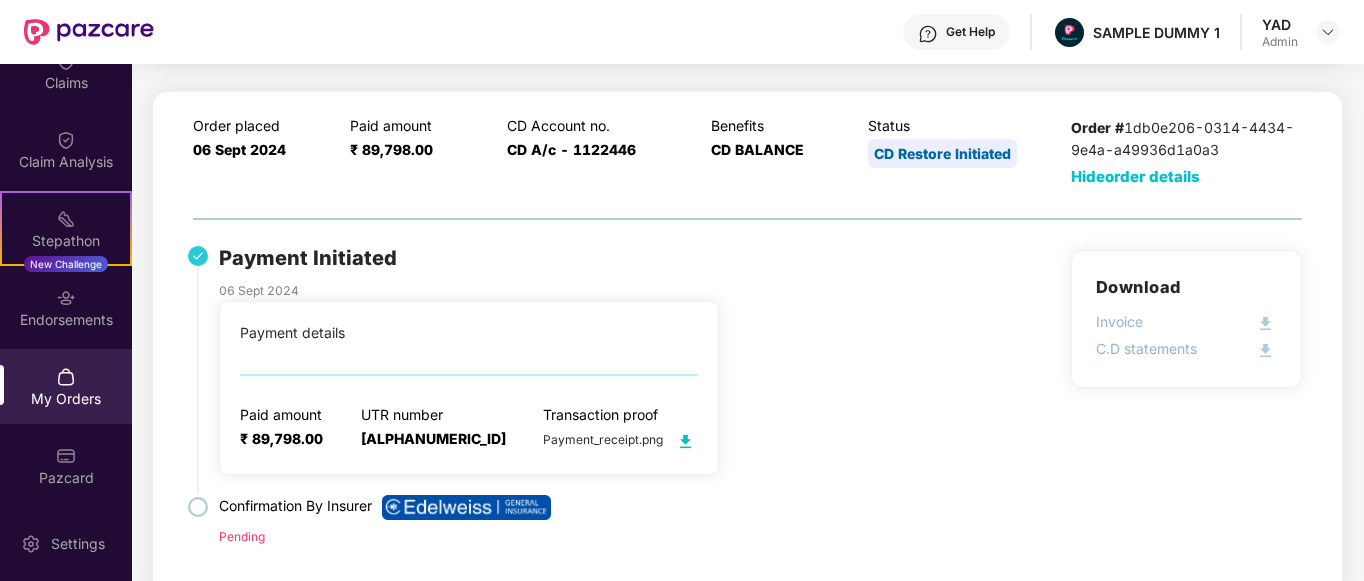scroll, scrollTop: 180, scrollLeft: 0, axis: vertical 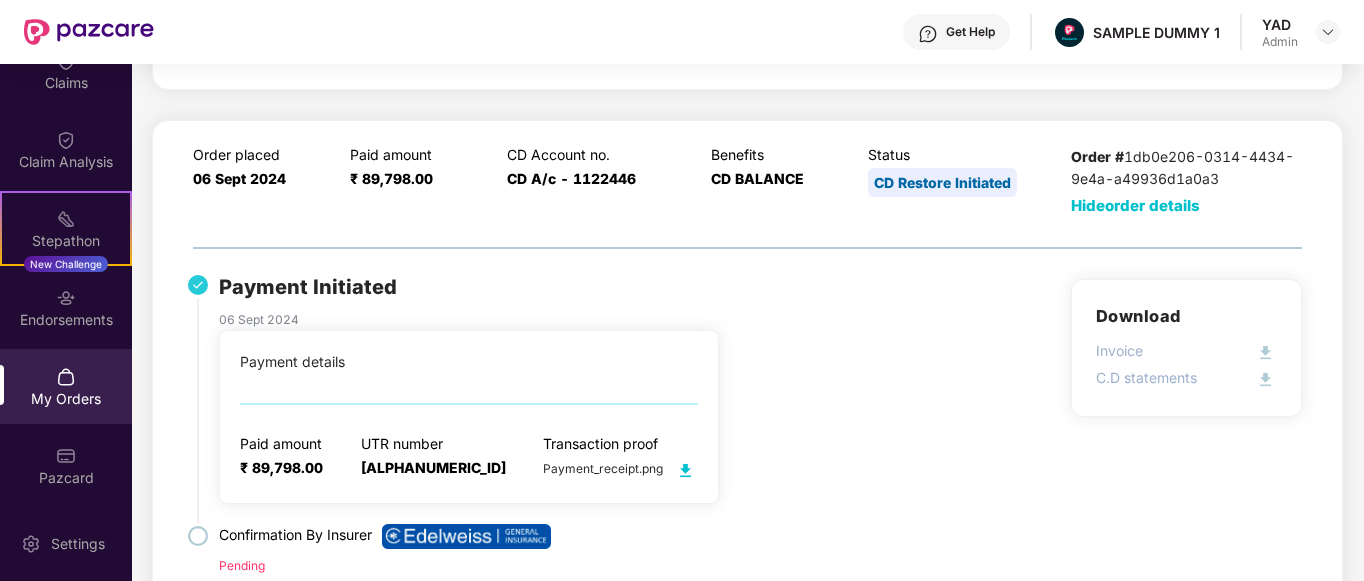 click on "Hide  order details" at bounding box center (1135, 205) 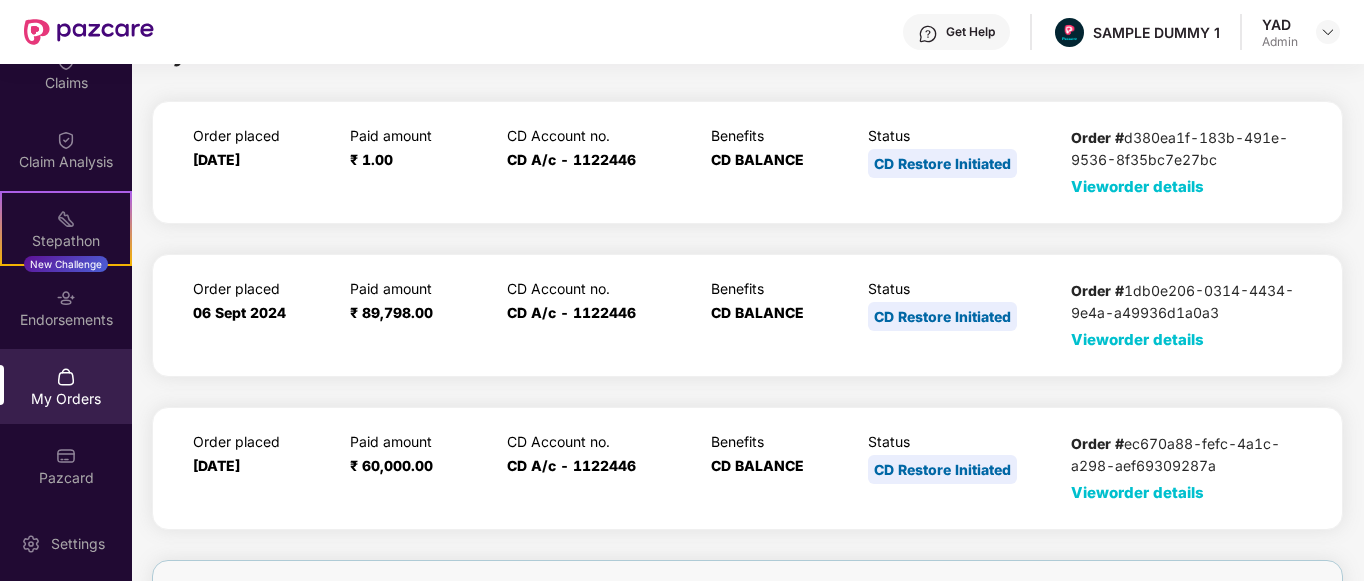 scroll, scrollTop: 45, scrollLeft: 0, axis: vertical 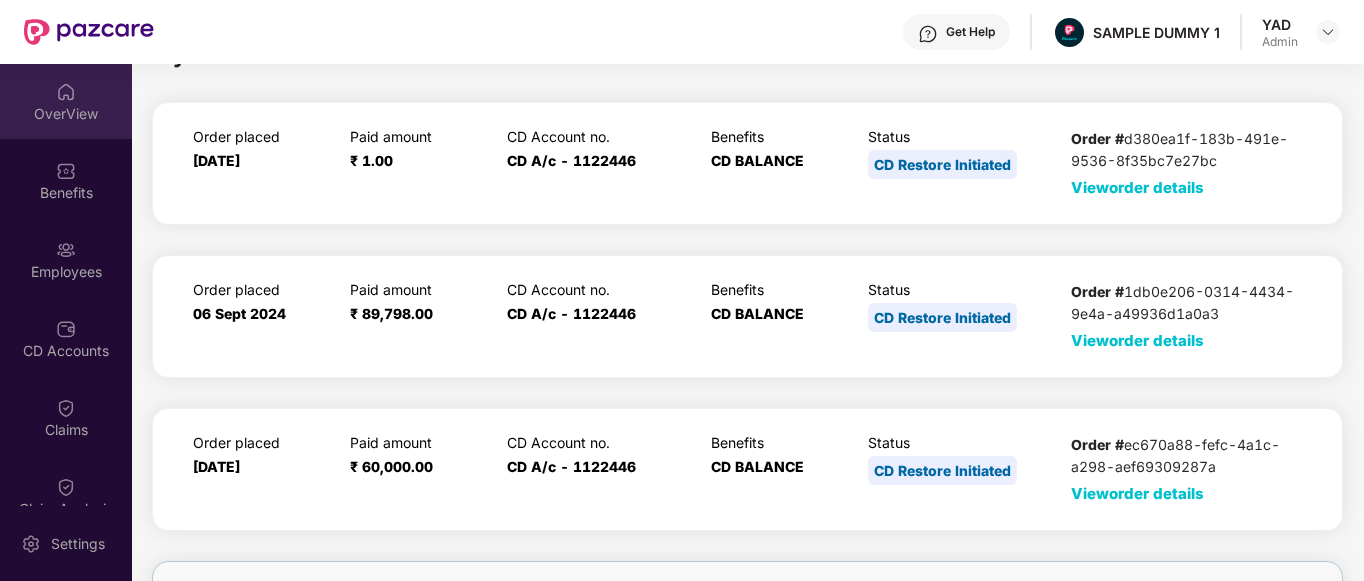 click at bounding box center (66, 92) 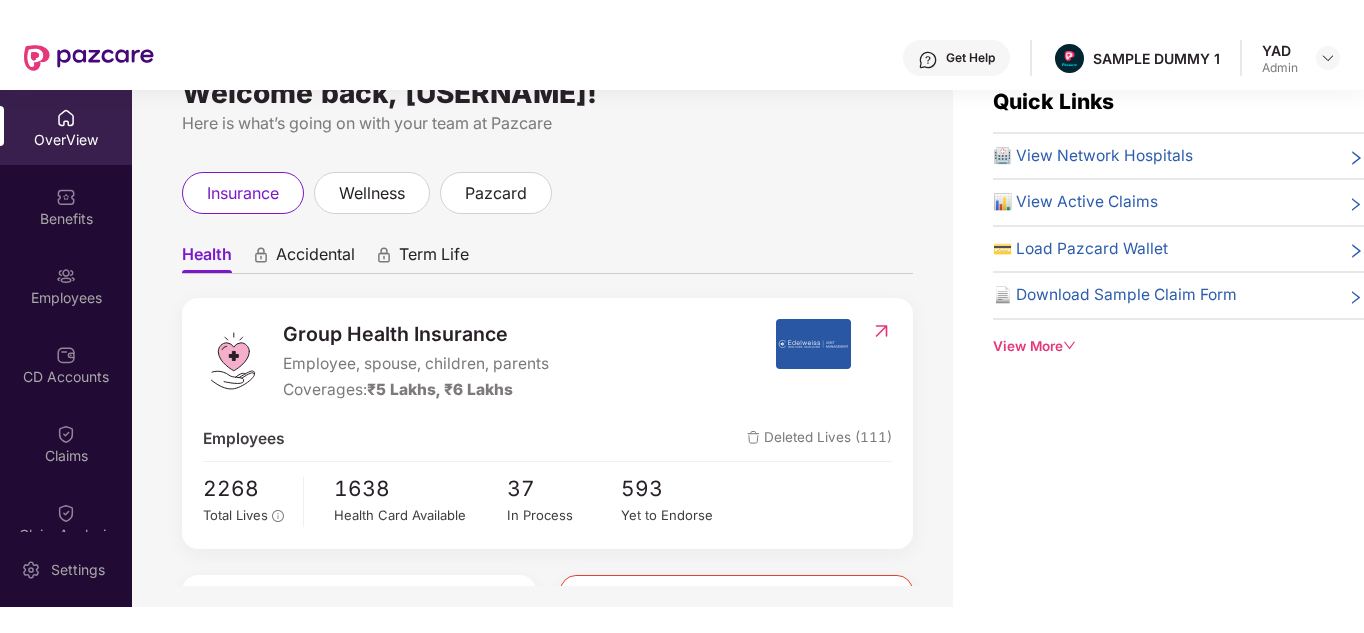 scroll, scrollTop: 45, scrollLeft: 0, axis: vertical 